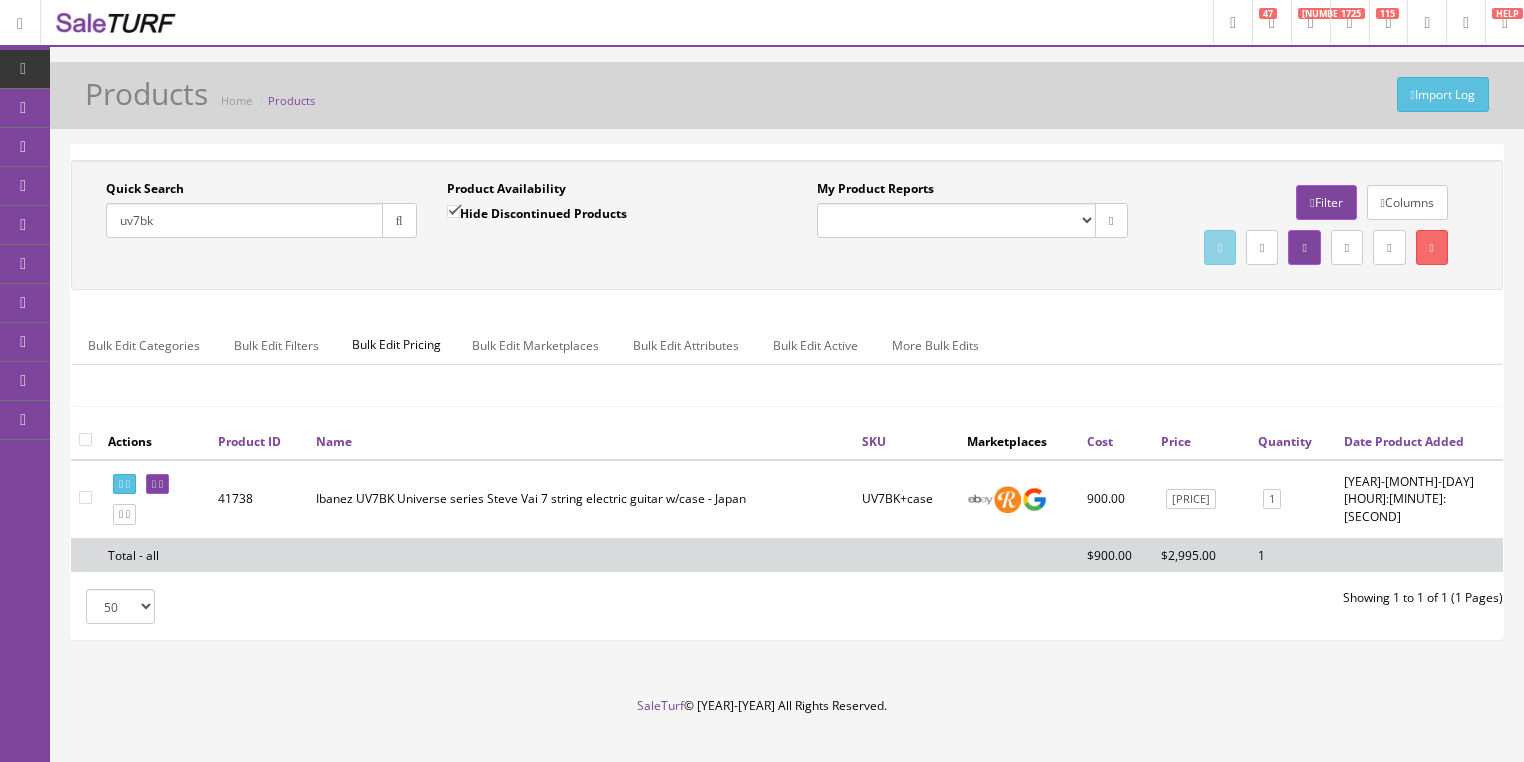 scroll, scrollTop: 75, scrollLeft: 0, axis: vertical 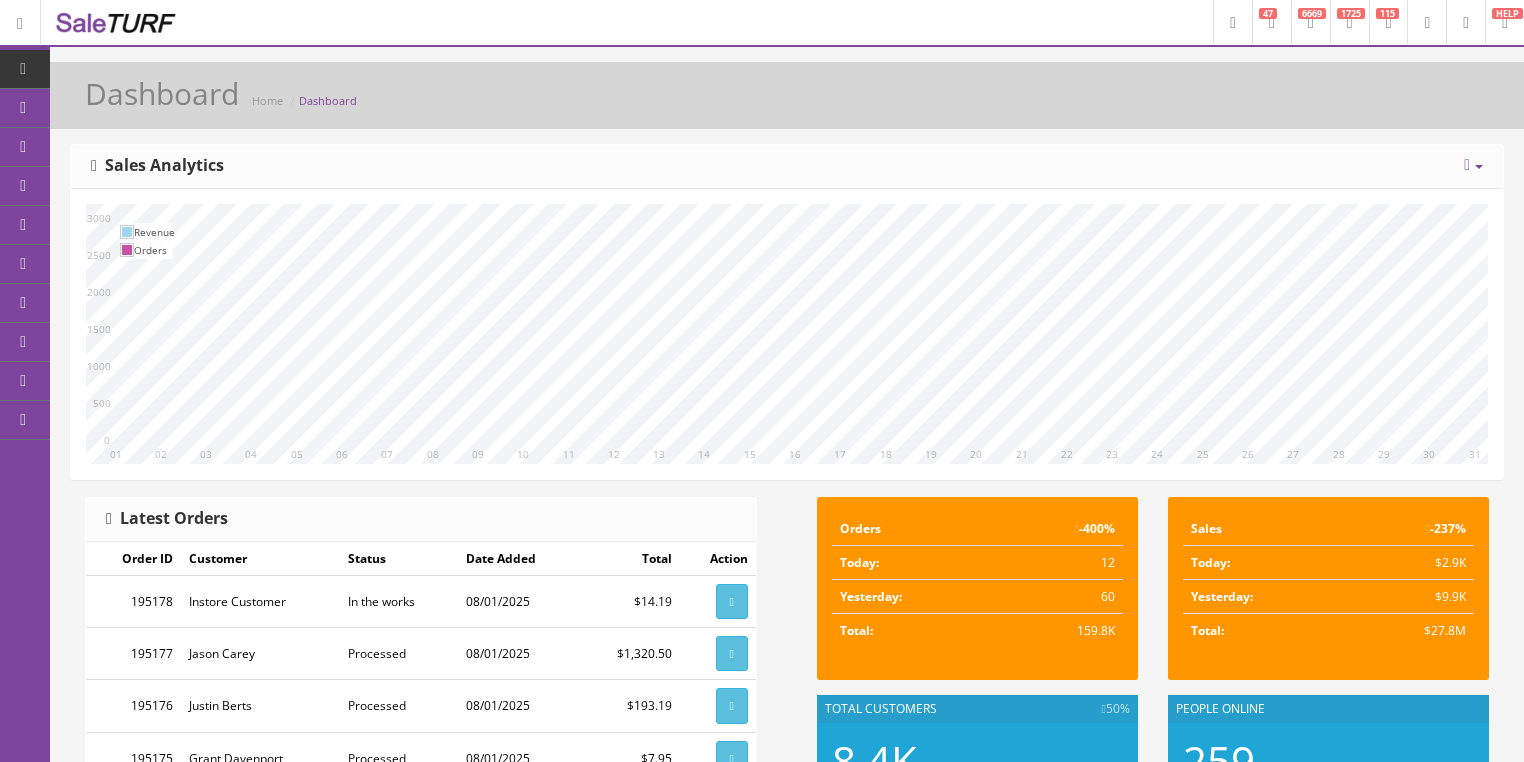 click on "Report Builder" at bounding box center (155, 420) 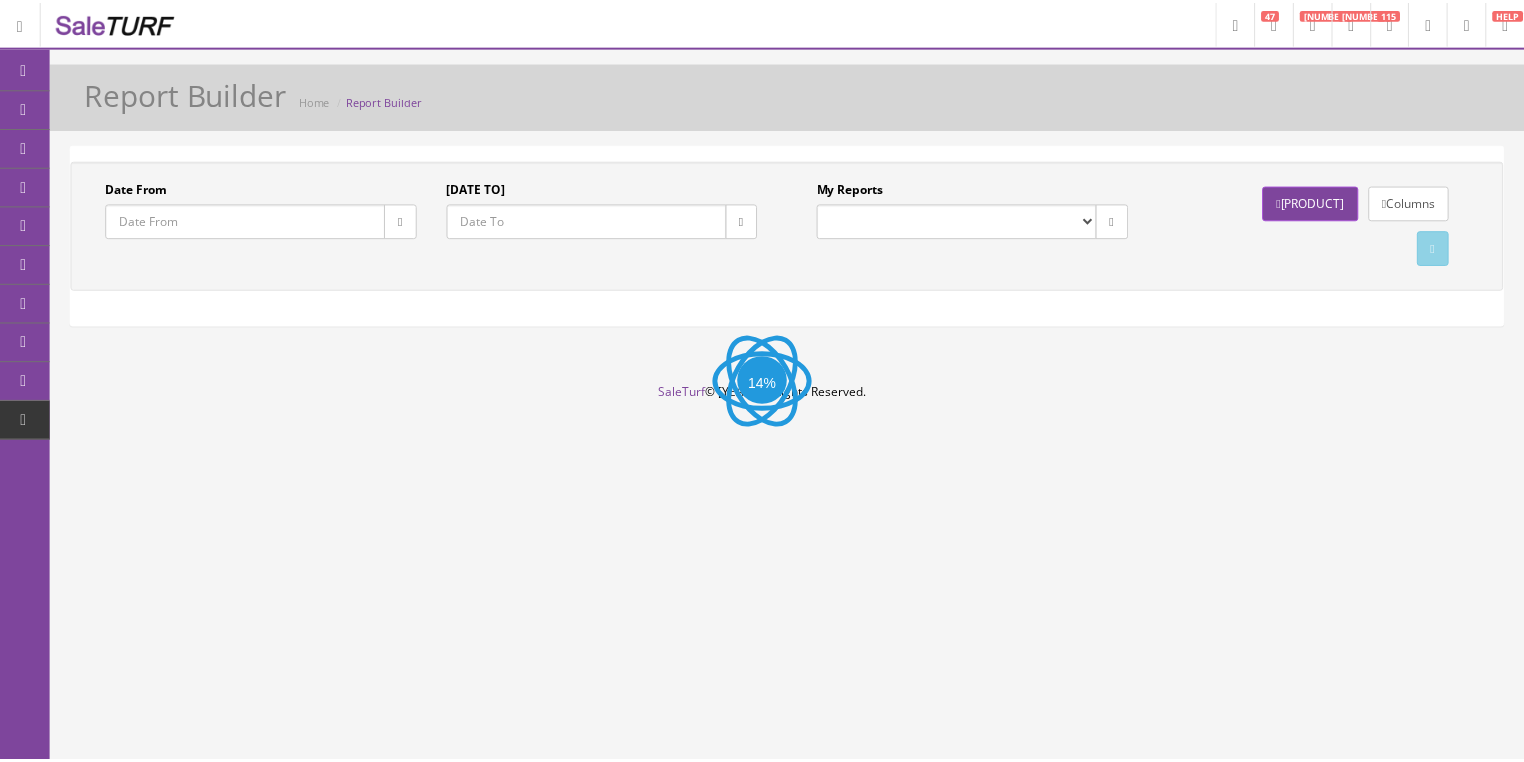 scroll, scrollTop: 0, scrollLeft: 0, axis: both 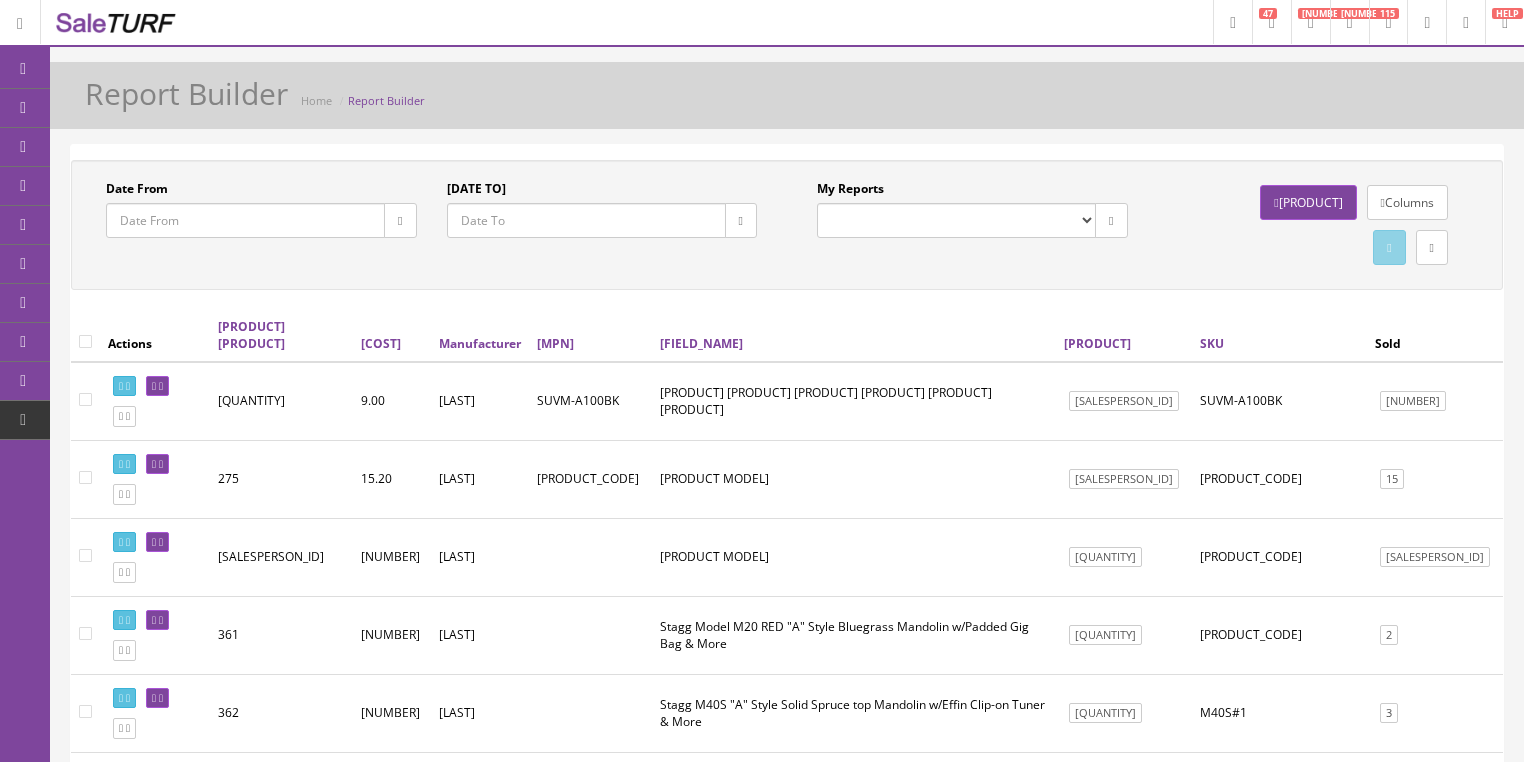 click on "Completed Store Purchases (POS)
Completed Store Sales/Trades (POS)
Completed Store Sales (Website and POS)
Store Cash IN-OUT
EMD Weekly Sold/Stock
EMD Weekly Stock Report
Commission report
Commission report
Basic Stock Report (NON-DISCONTINUED)
Weekly Sold/Stock (INCLUDING DISCONTINUED)
Weekly Sold/Stock (NON-DISCONTINUED)
Drawer Balancing Report
Fender Customer Report
Weekly Sold/Stock Report
Armadillo Sales Report
Armadillo Sales Report(2)
Commission report 2022" at bounding box center [956, 220] 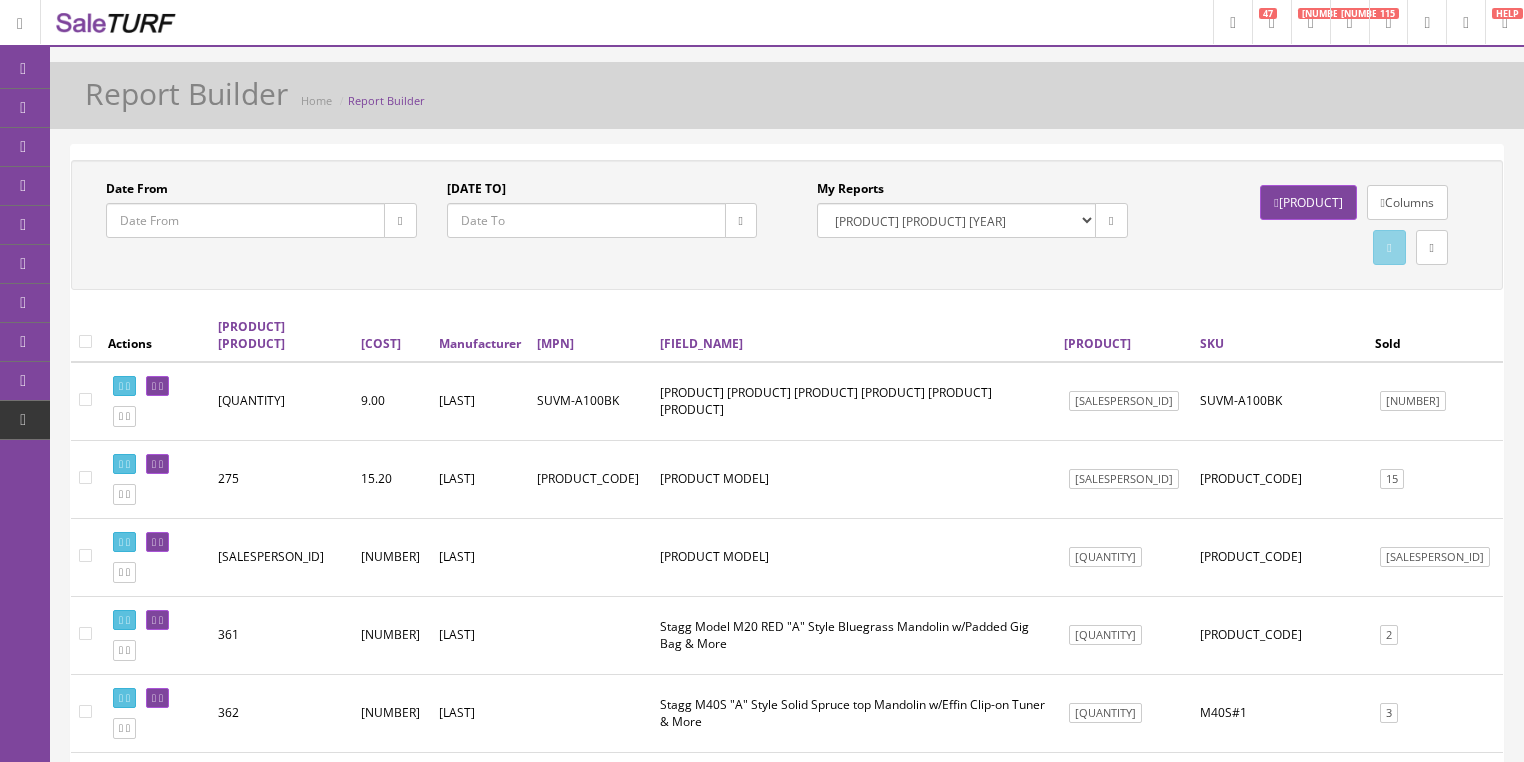 click on "Completed Store Purchases (POS)
Completed Store Sales/Trades (POS)
Completed Store Sales (Website and POS)
Store Cash IN-OUT
EMD Weekly Sold/Stock
EMD Weekly Stock Report
Commission report
Commission report
Basic Stock Report (NON-DISCONTINUED)
Weekly Sold/Stock (INCLUDING DISCONTINUED)
Weekly Sold/Stock (NON-DISCONTINUED)
Drawer Balancing Report
Fender Customer Report
Weekly Sold/Stock Report
Armadillo Sales Report
Armadillo Sales Report(2)
Commission report 2022" at bounding box center [956, 220] 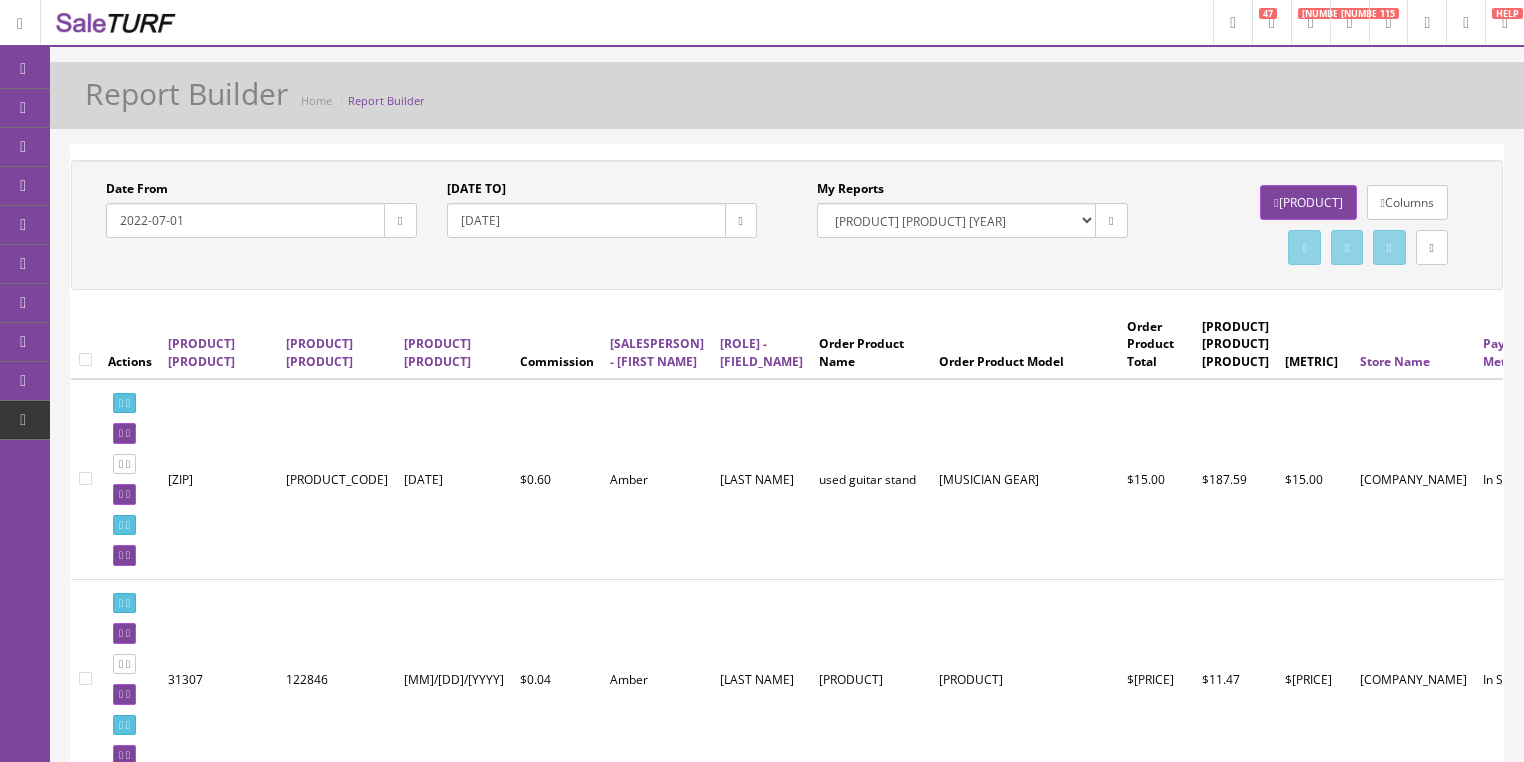click at bounding box center (400, 221) 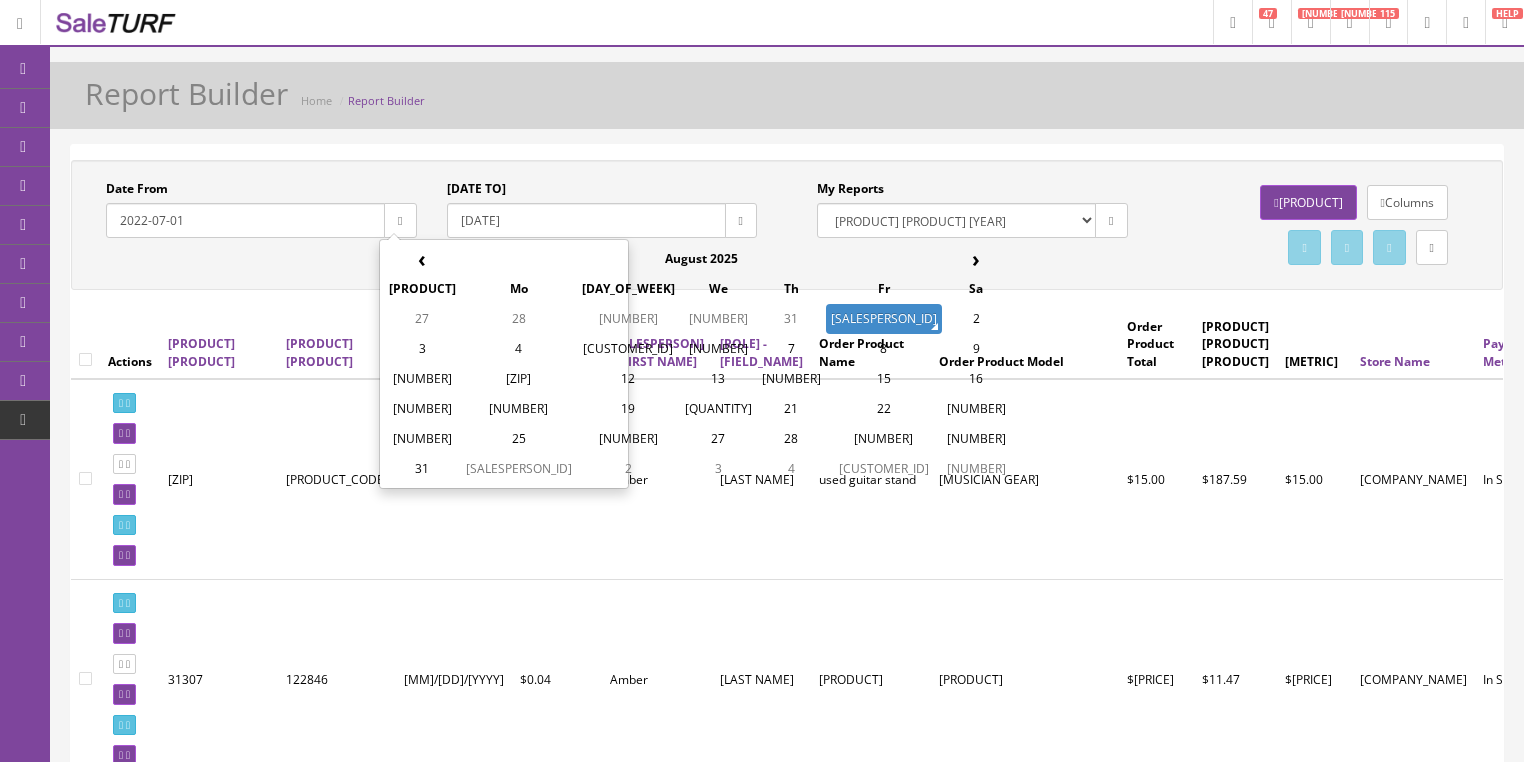 click on "‹" at bounding box center (422, 259) 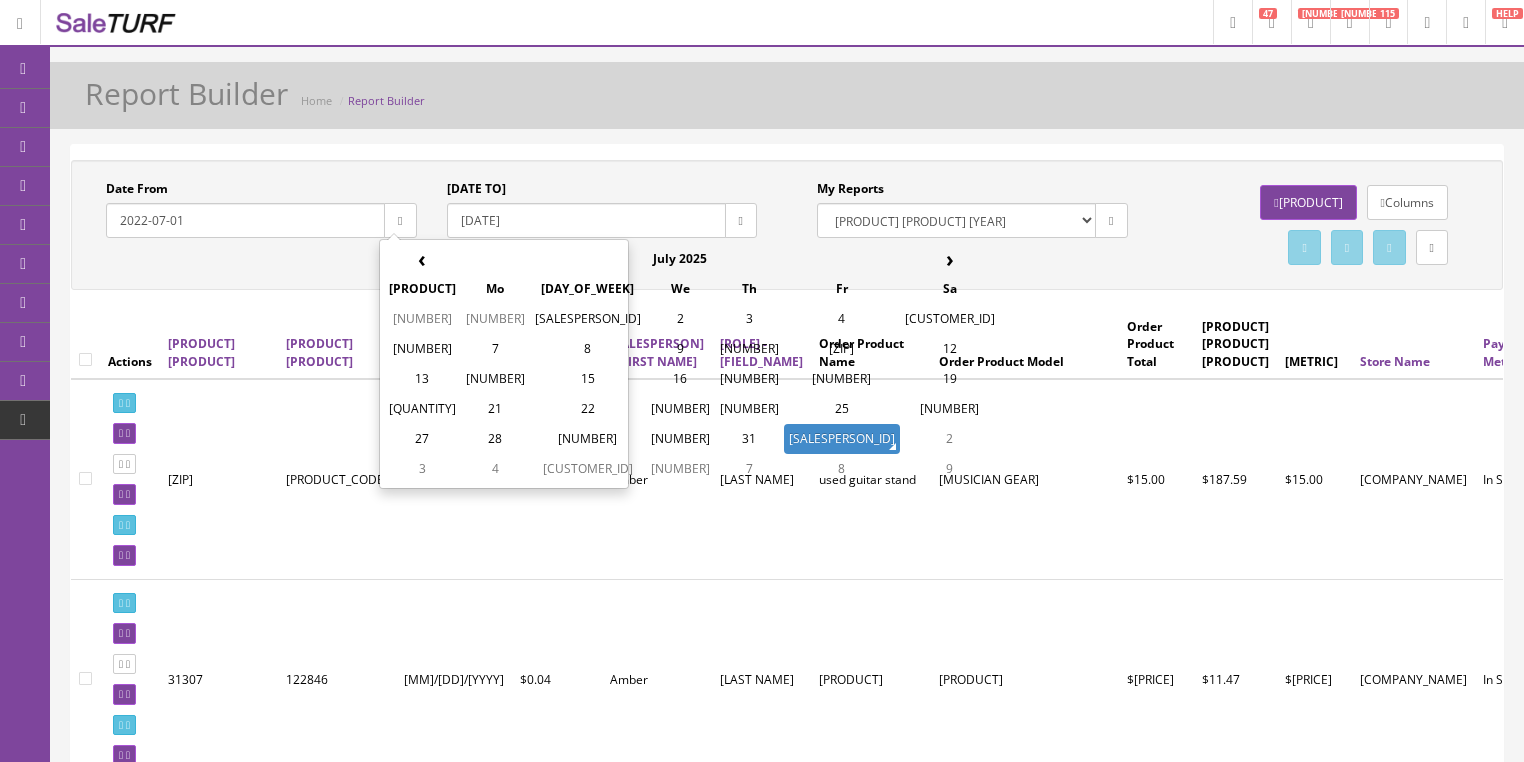click on "[SALESPERSON_ID]" at bounding box center [588, 319] 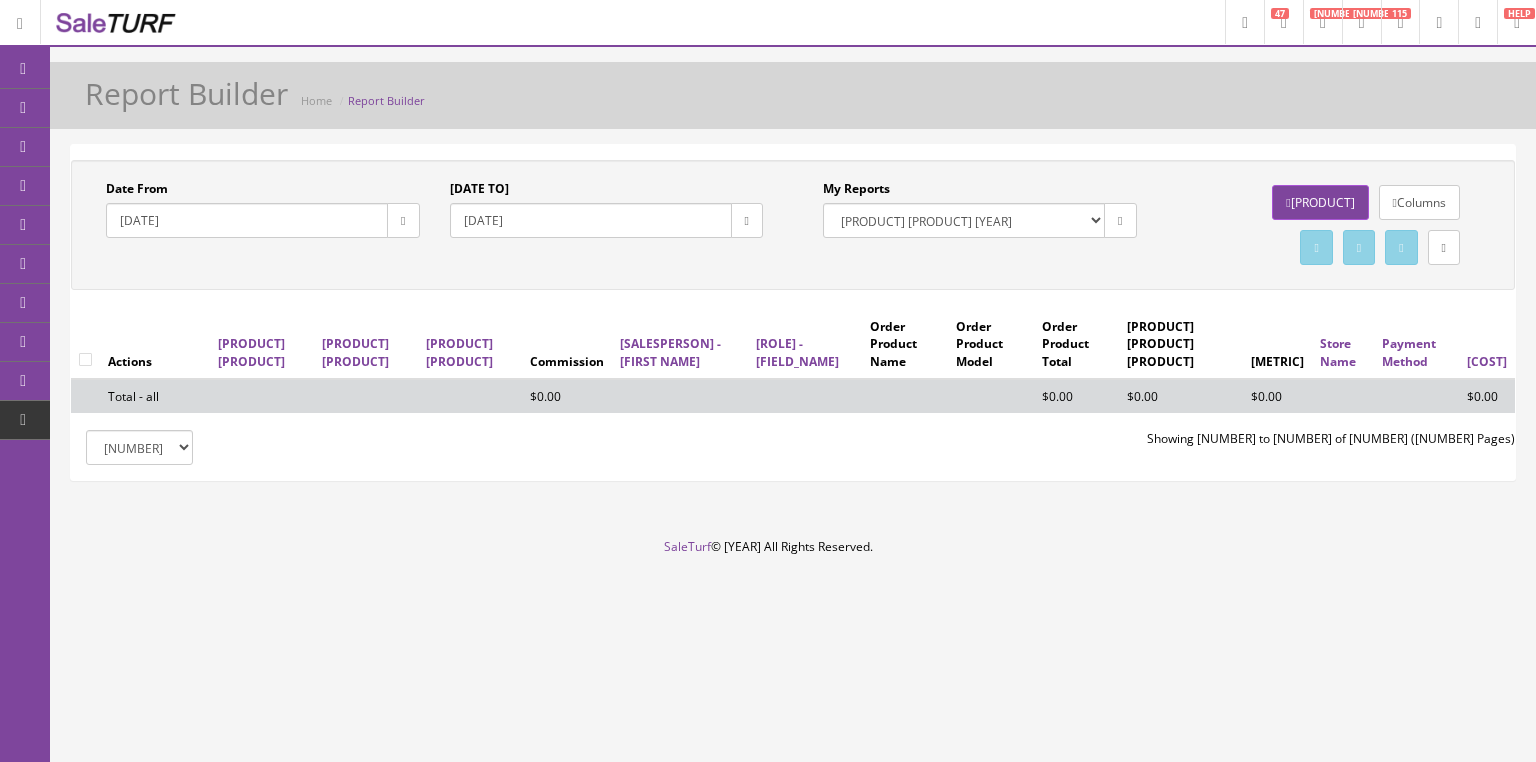 click at bounding box center (747, 220) 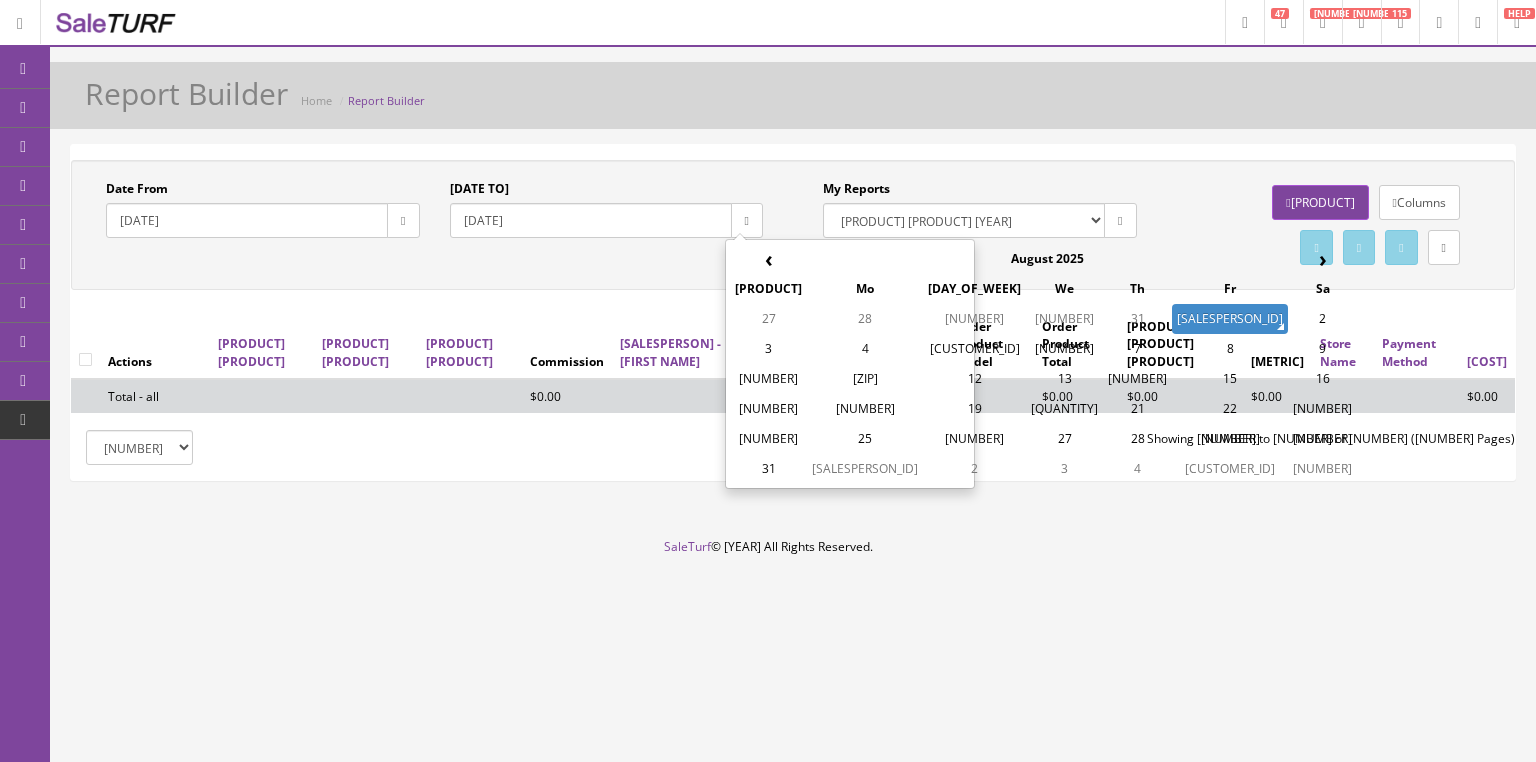 click on "31" at bounding box center [1137, 319] 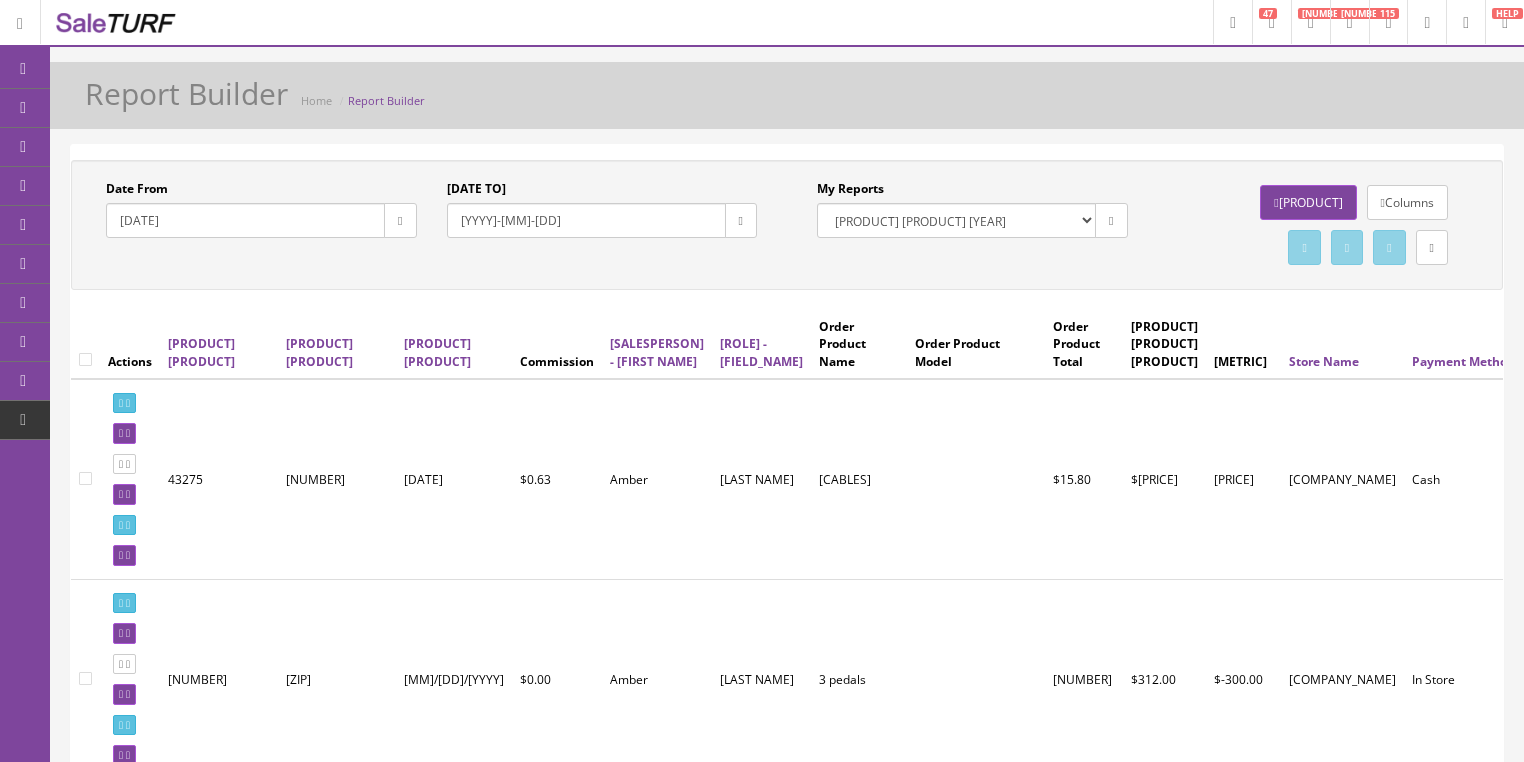 click on "[PRODUCT]" at bounding box center (1308, 202) 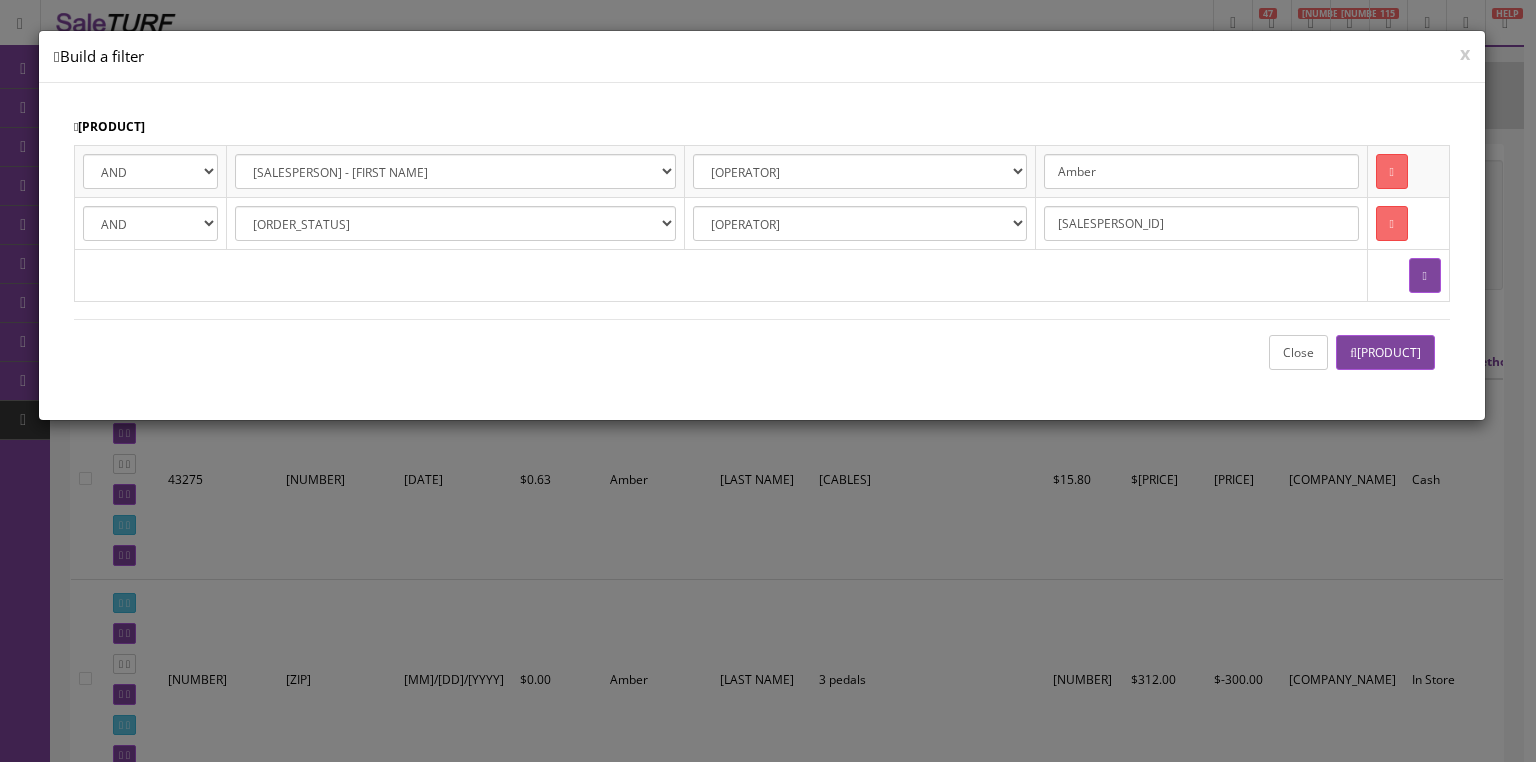 click on "[PRODUCT]" at bounding box center (1385, 352) 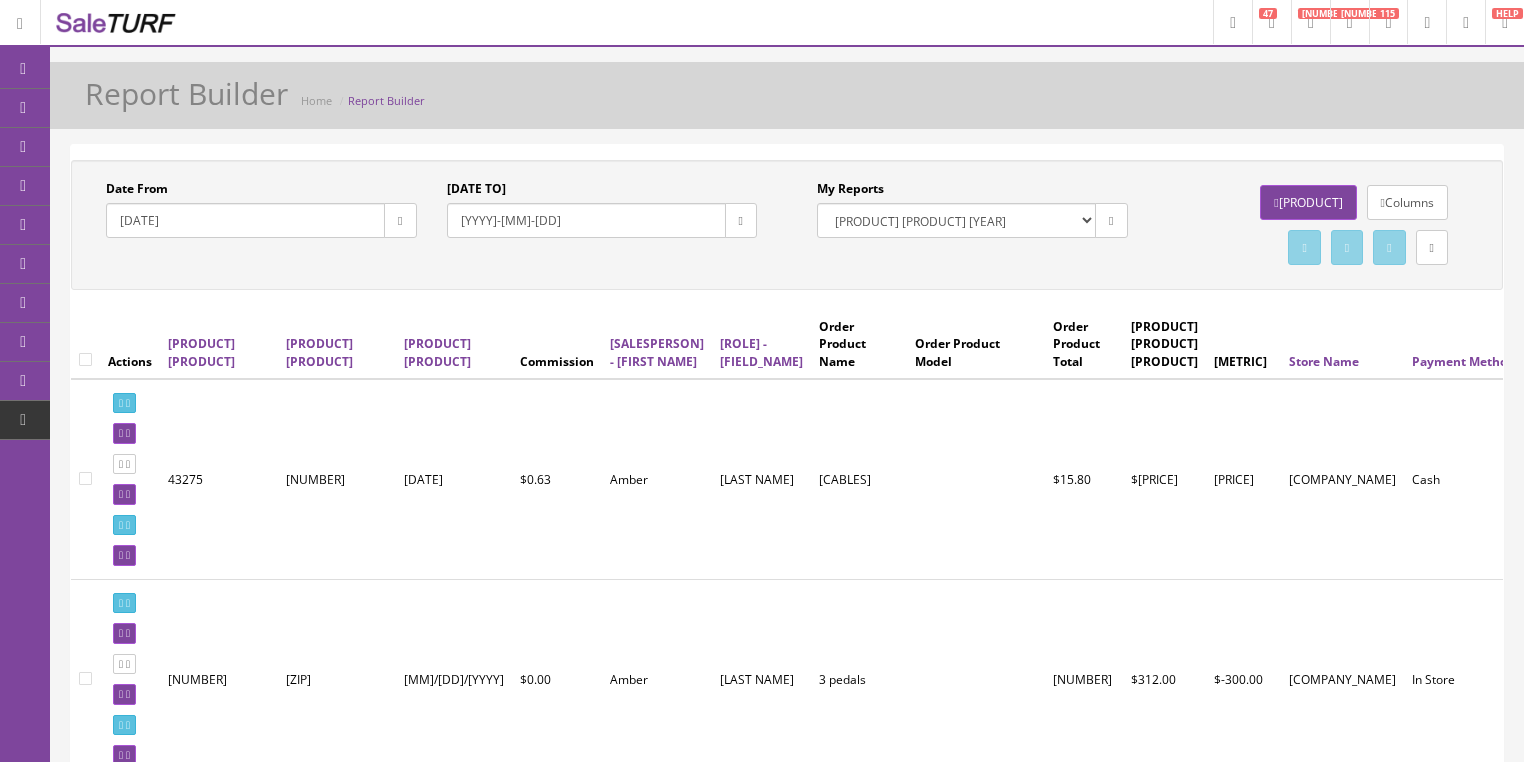 click at bounding box center [1432, 247] 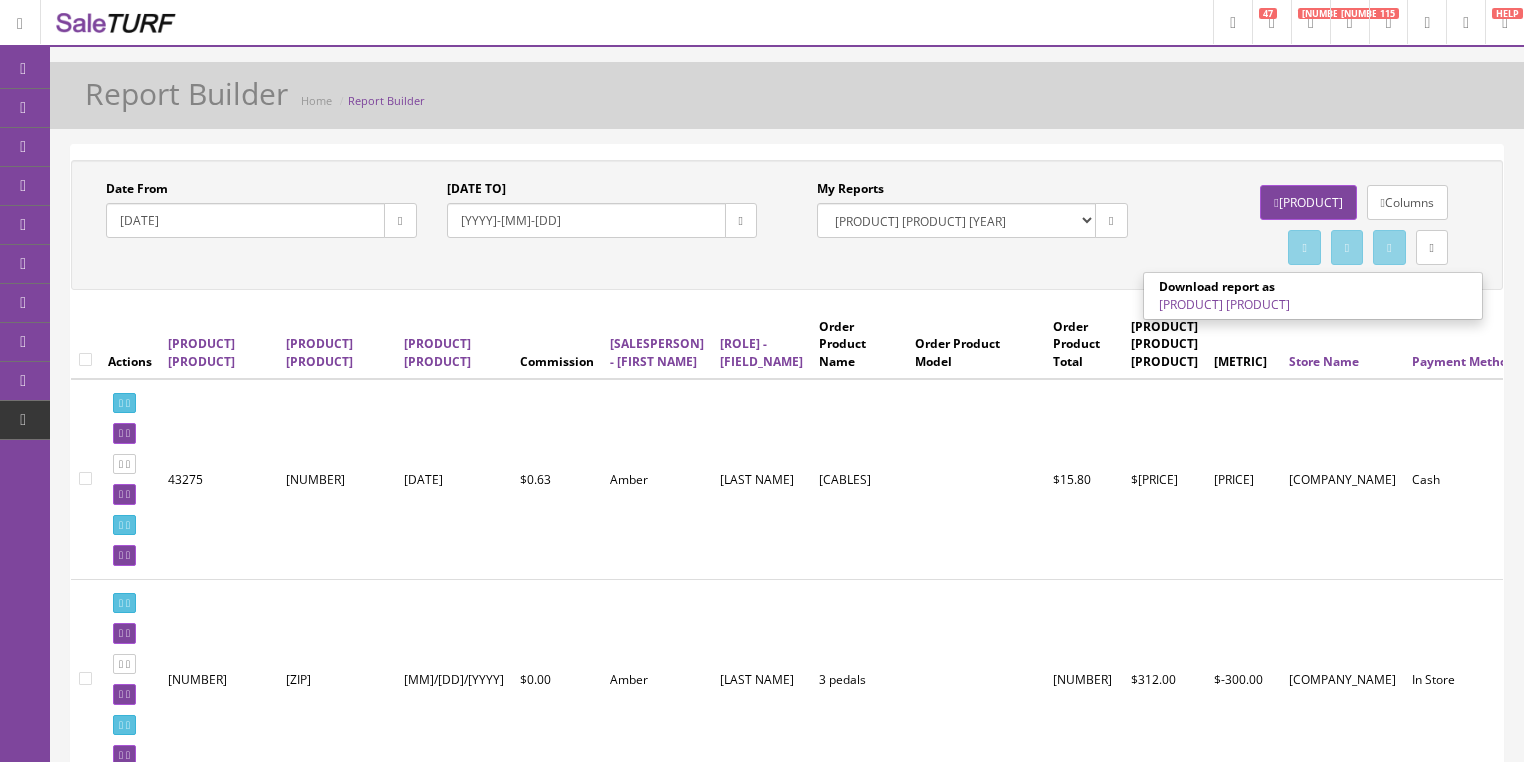 click on "[PRODUCT] [PRODUCT]" at bounding box center [1224, 304] 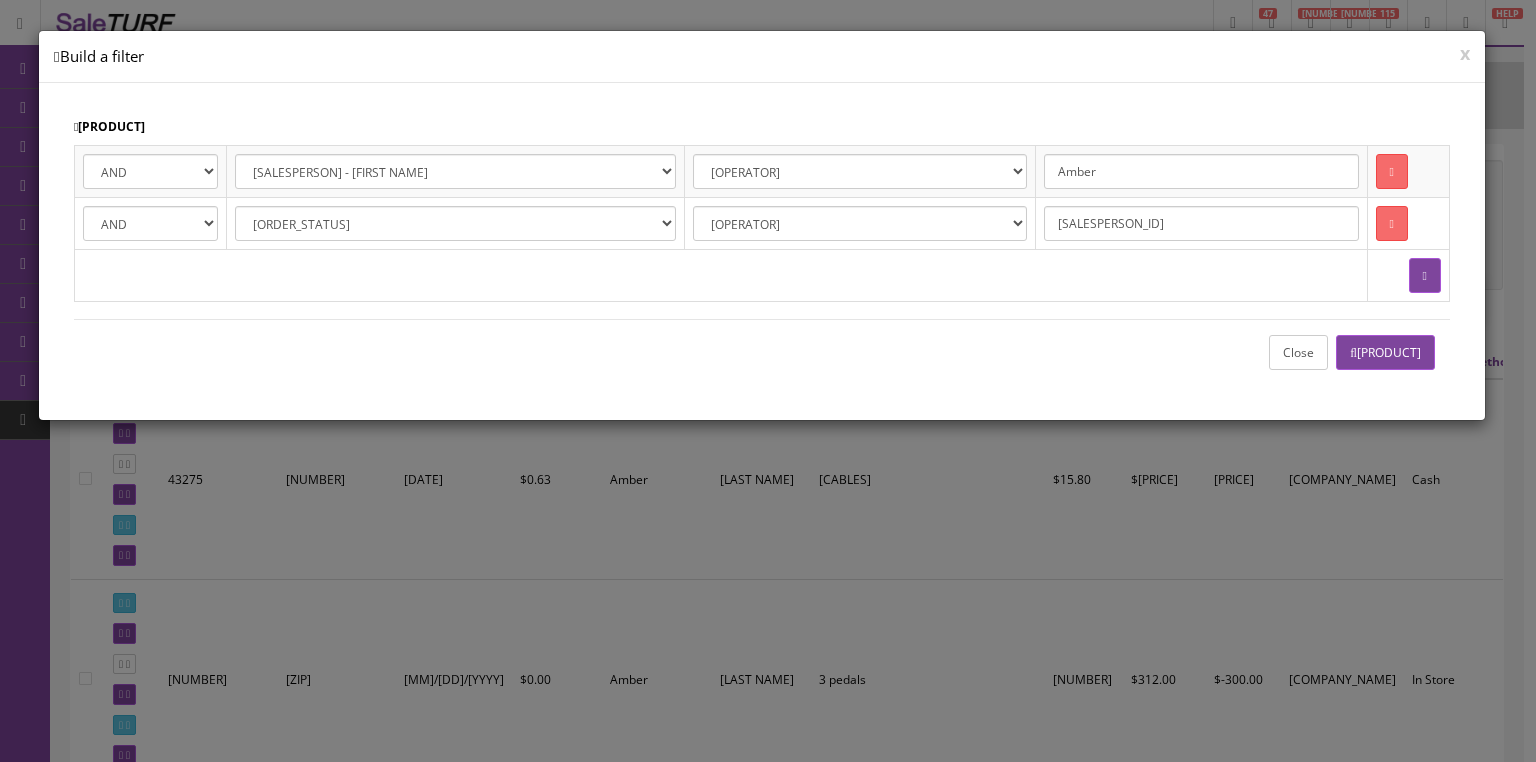 click on "Amber" at bounding box center (1201, 171) 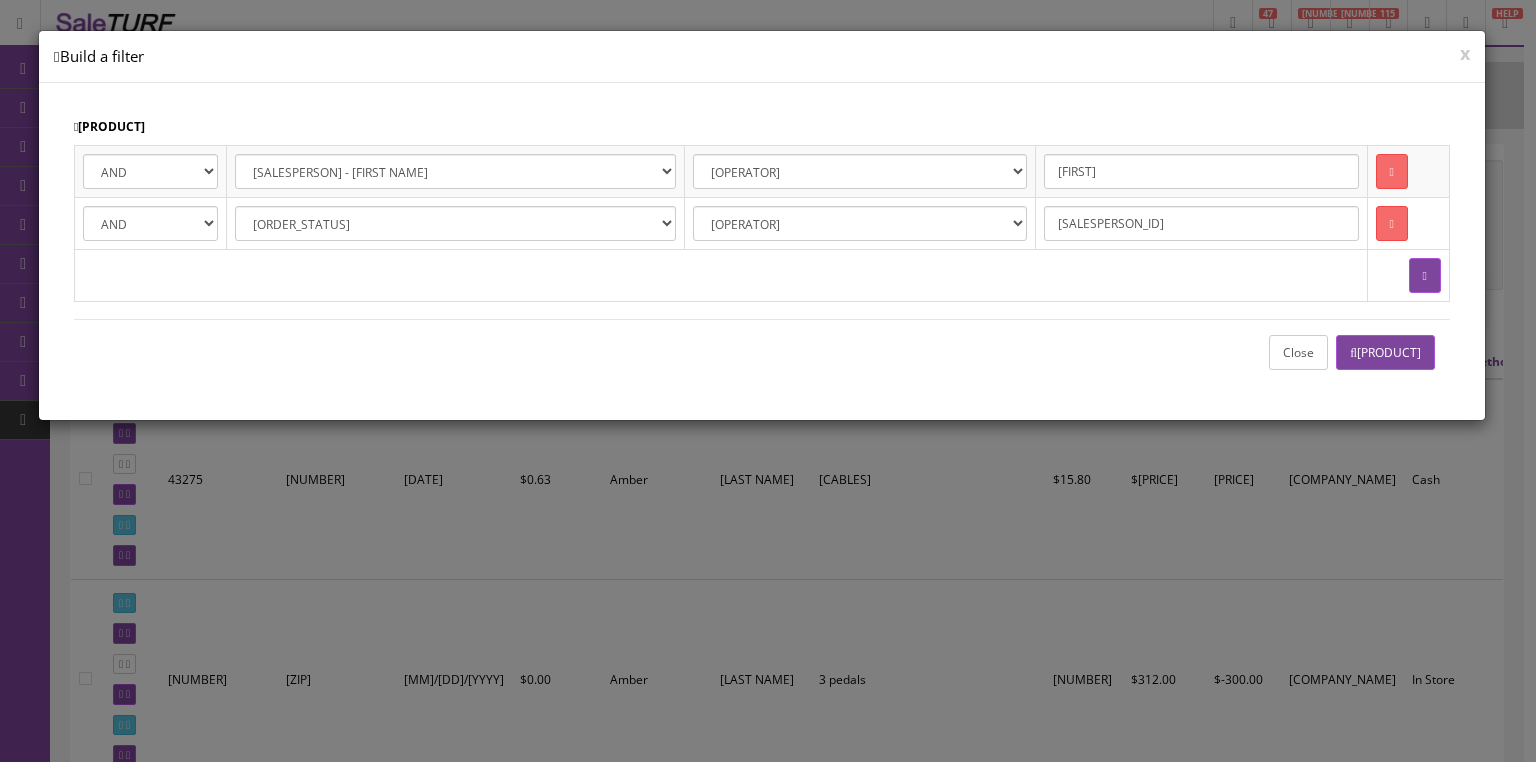 click on "[PRODUCT]" at bounding box center [1385, 352] 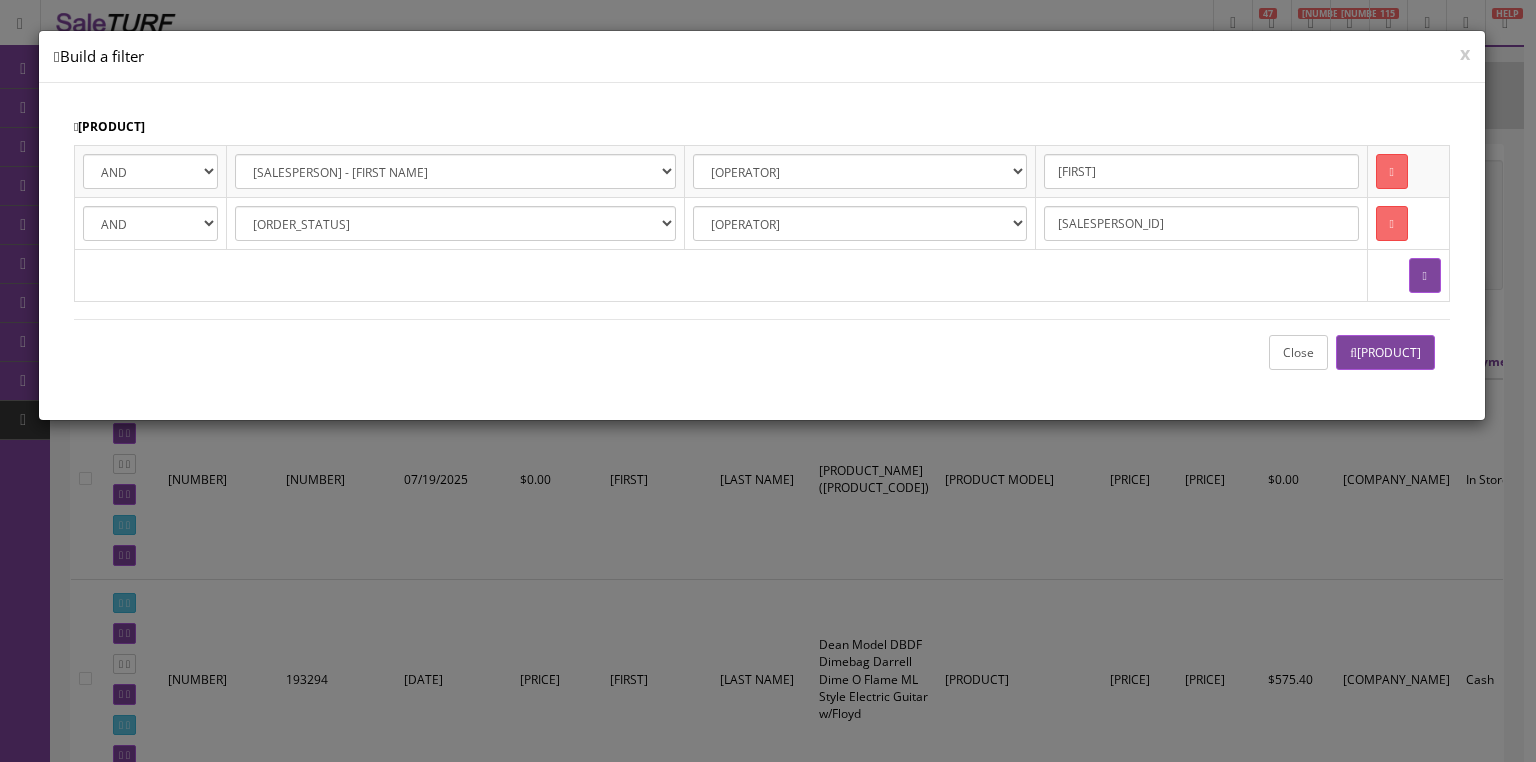 click on "Close" at bounding box center [1298, 352] 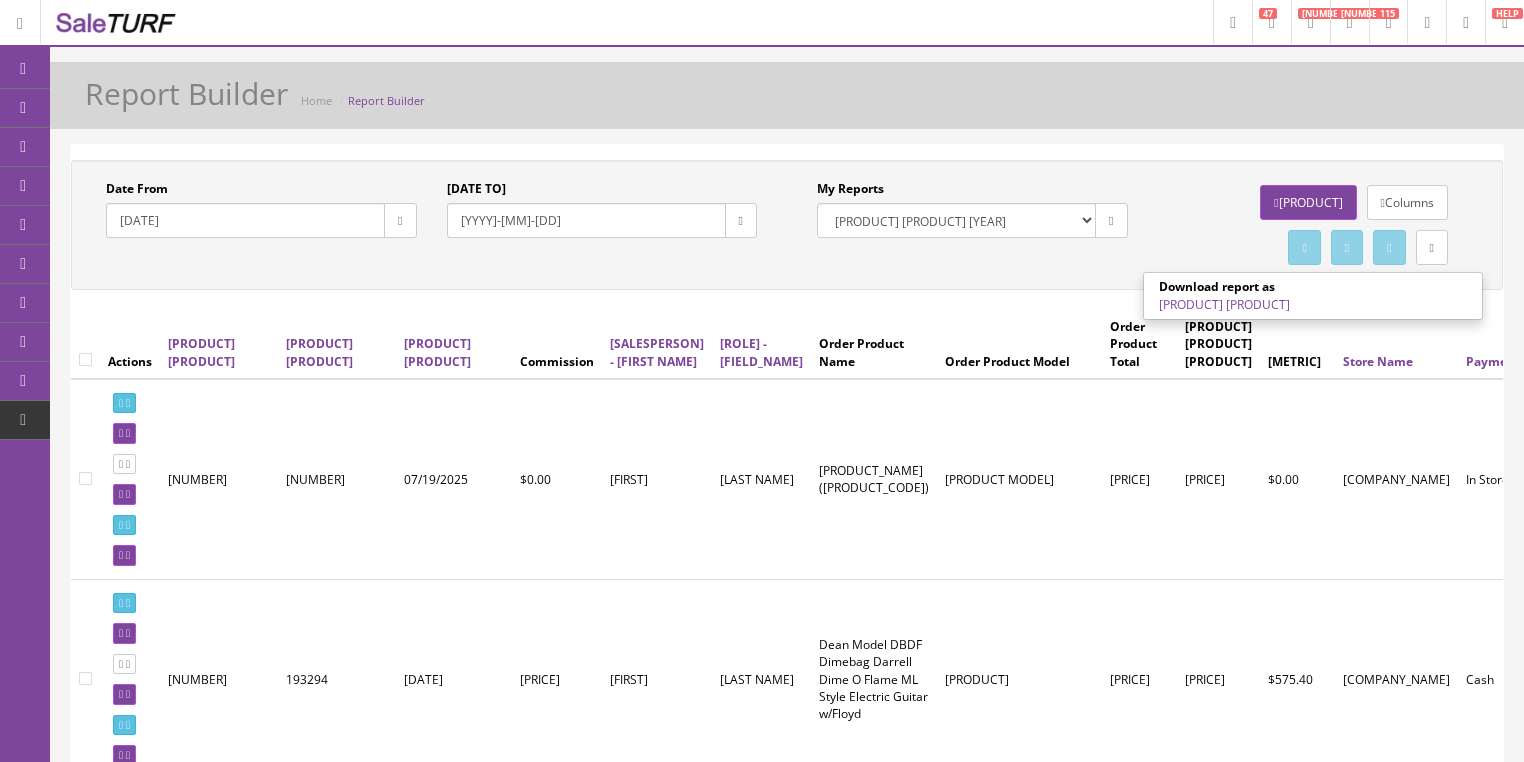 click at bounding box center [1276, 203] 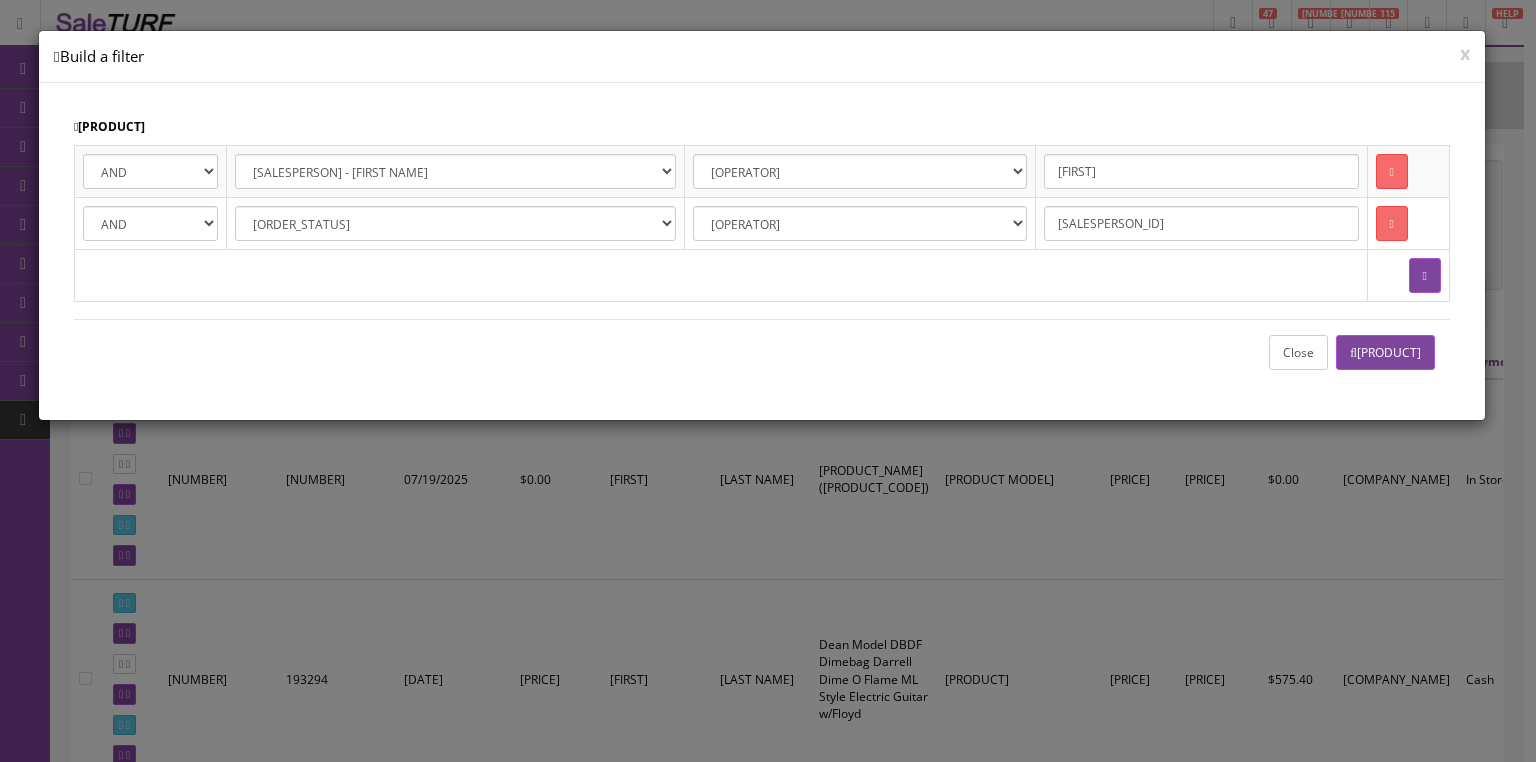 click on "[PRODUCT]" at bounding box center [1385, 352] 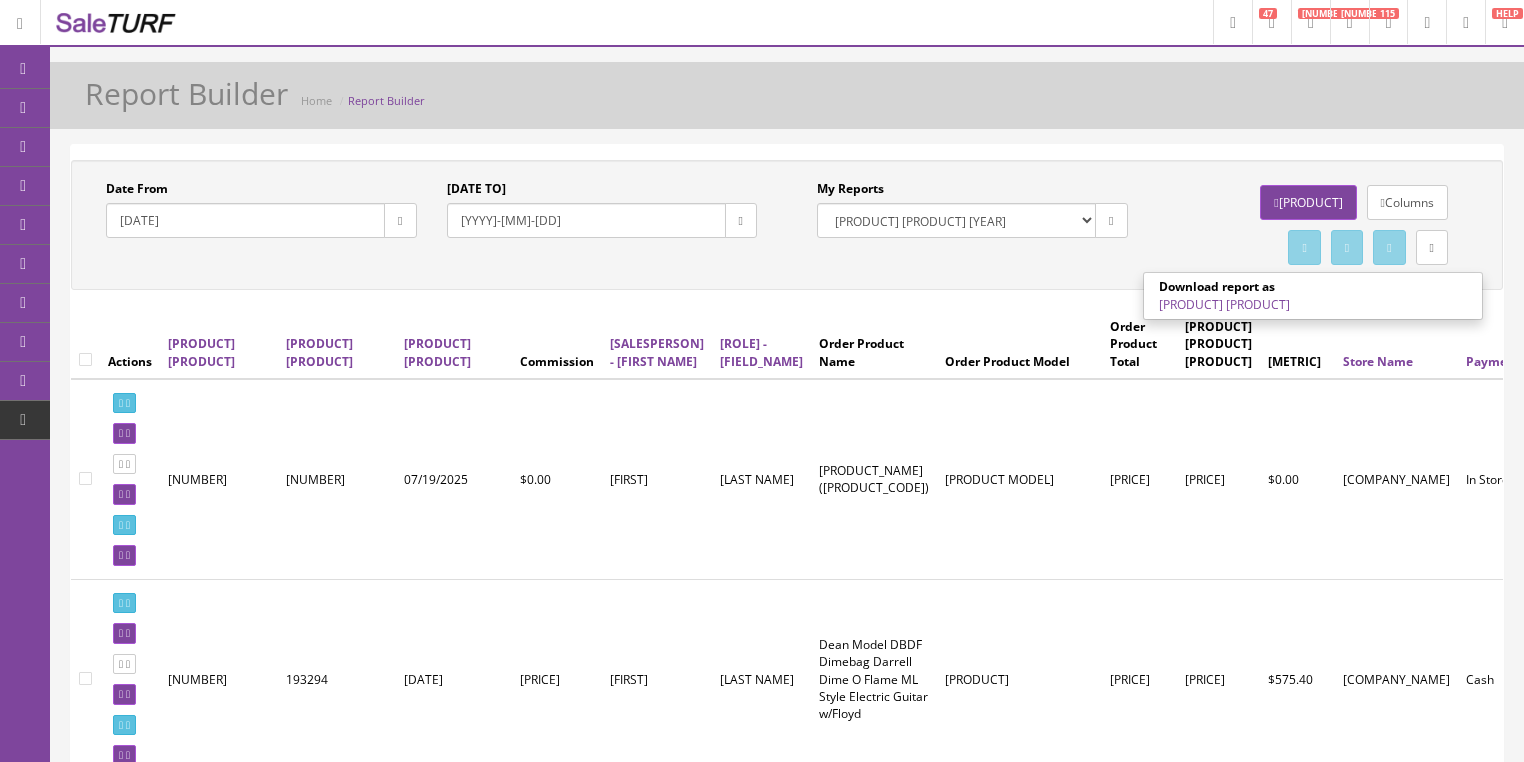 click on "[PRODUCT] [PRODUCT]" at bounding box center [1224, 304] 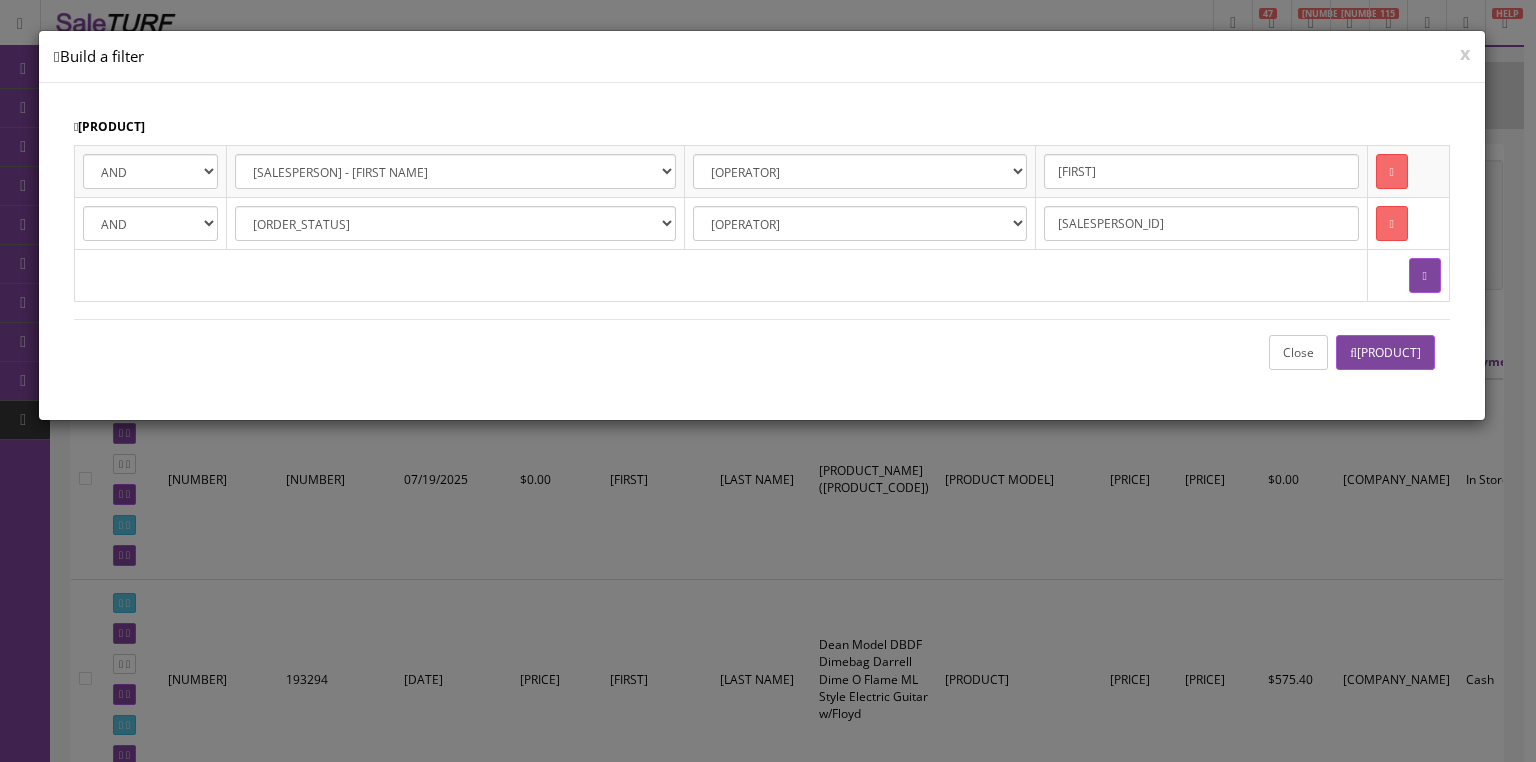 drag, startPoint x: 1095, startPoint y: 179, endPoint x: 981, endPoint y: 149, distance: 117.881294 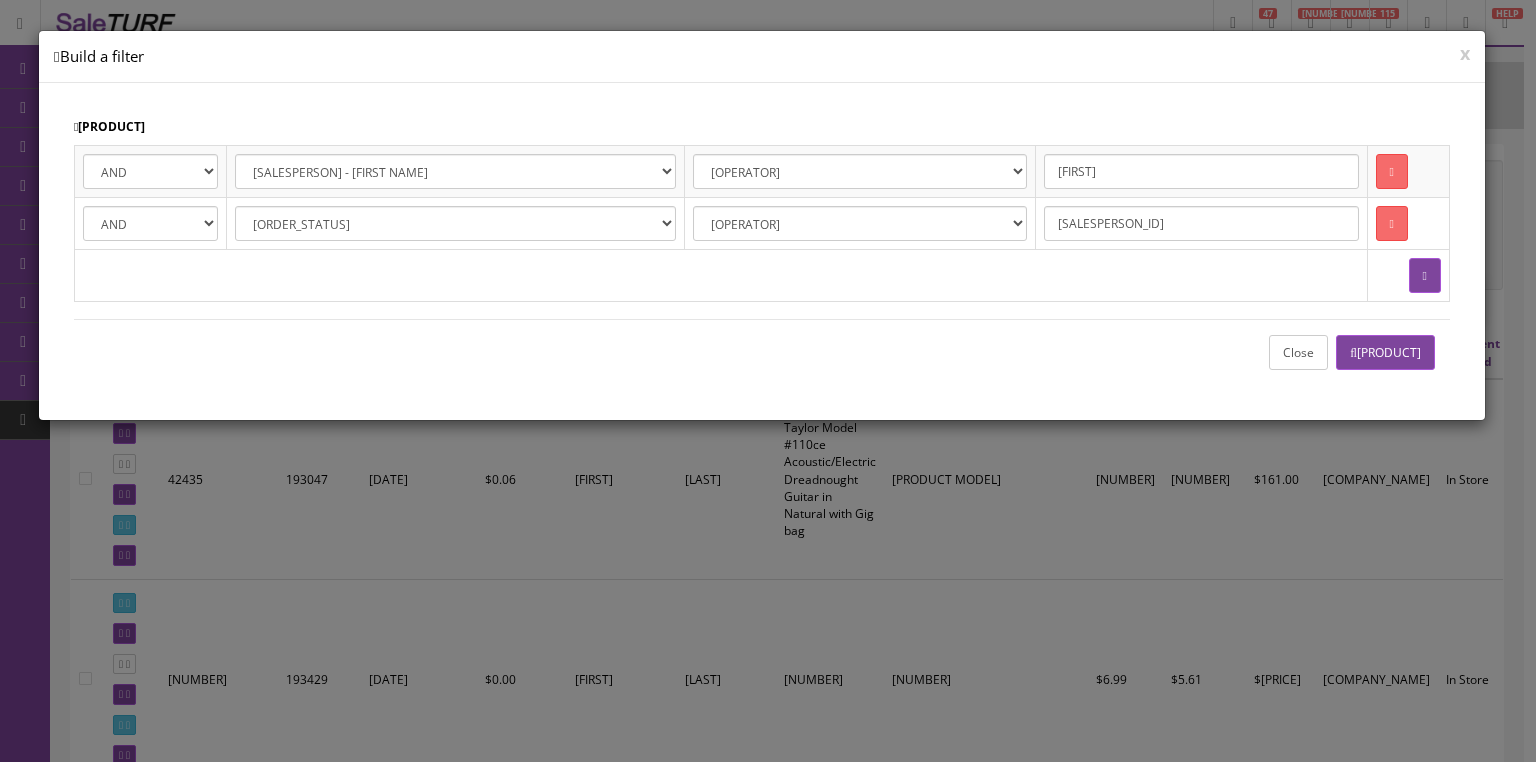 click on "Close" at bounding box center (1298, 352) 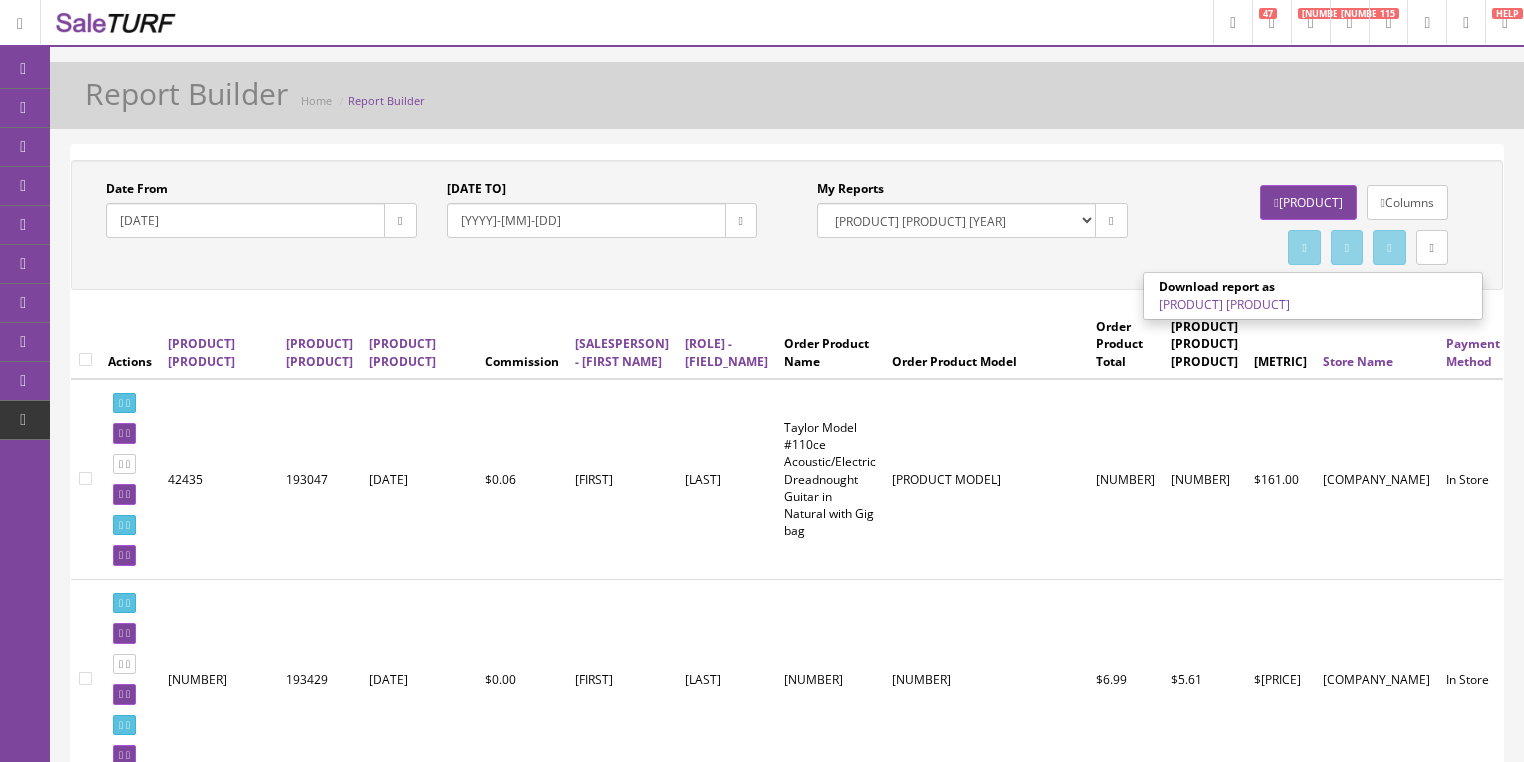 click on "[PRODUCT] [PRODUCT]" at bounding box center (1224, 304) 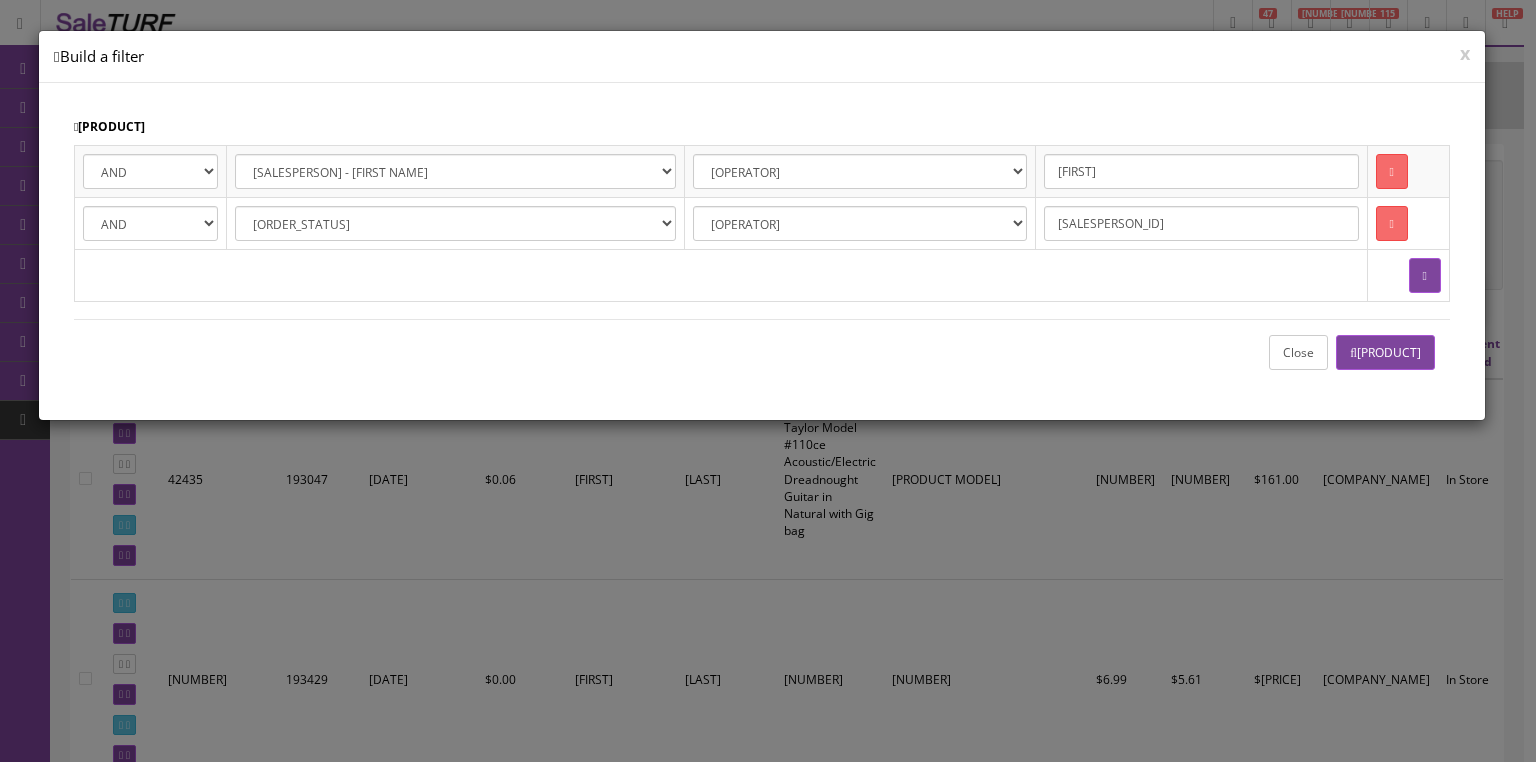 drag, startPoint x: 1107, startPoint y: 163, endPoint x: 998, endPoint y: 130, distance: 113.88591 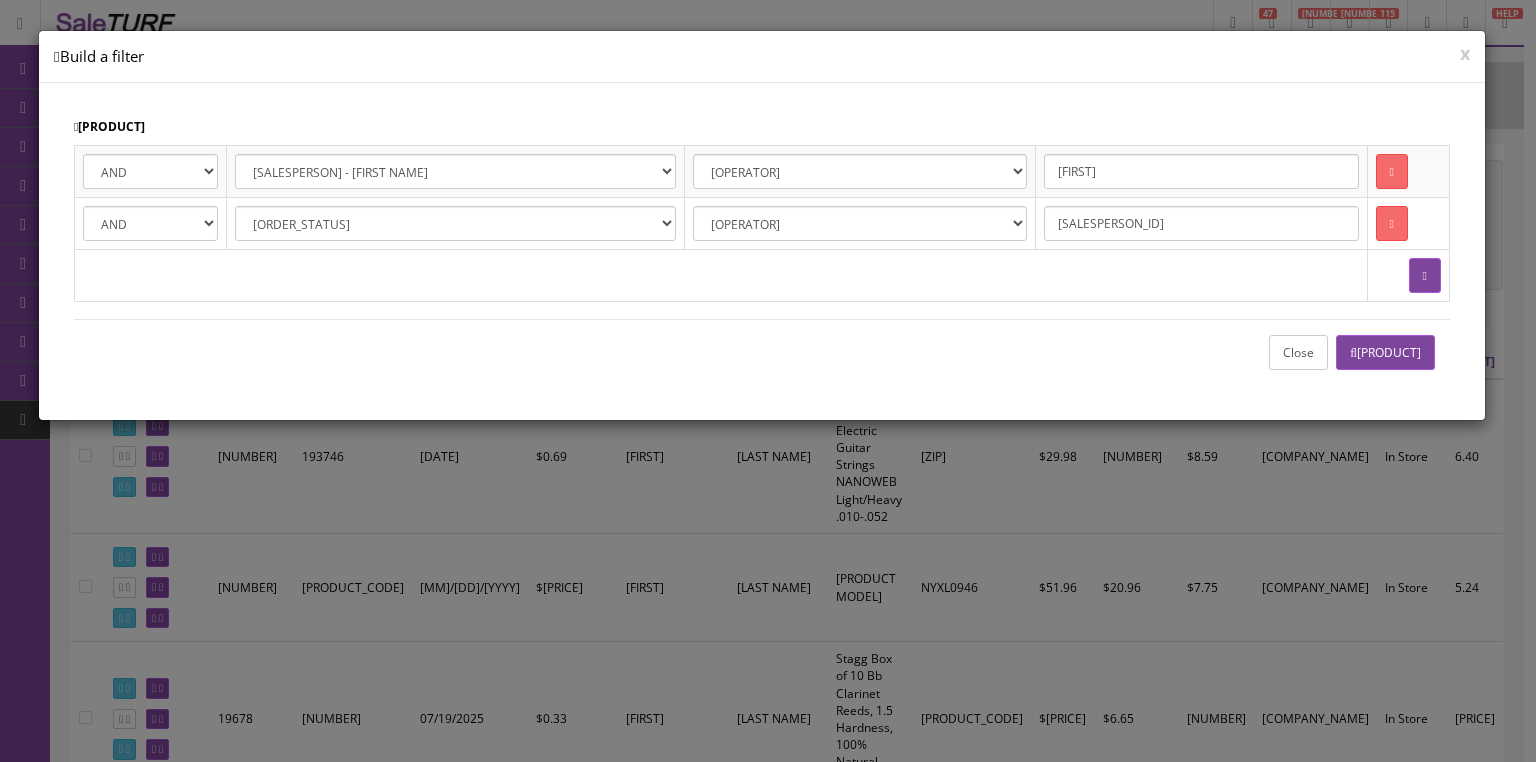 click on "Close" at bounding box center (1298, 352) 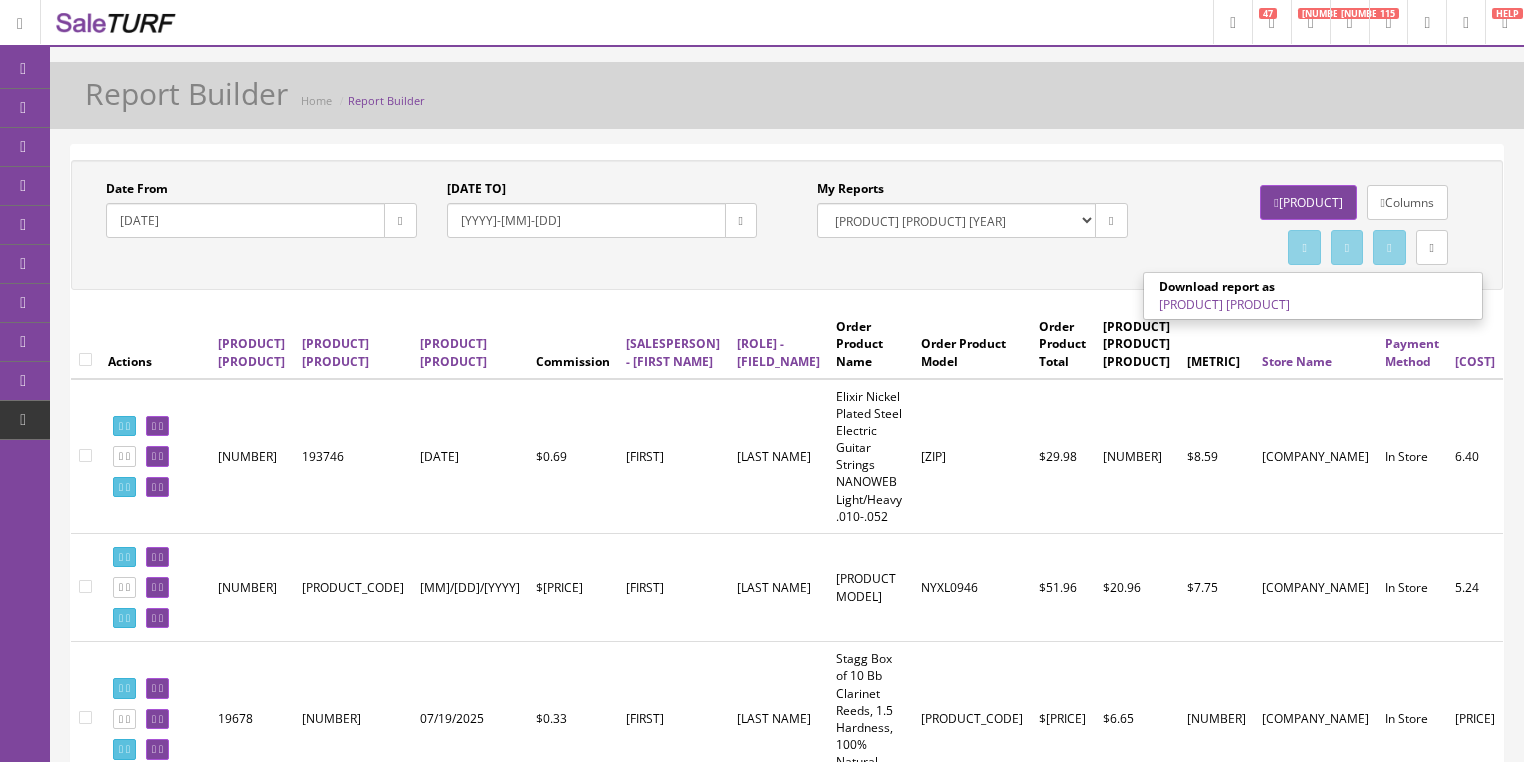click on "[PRODUCT] [PRODUCT]" at bounding box center (1224, 304) 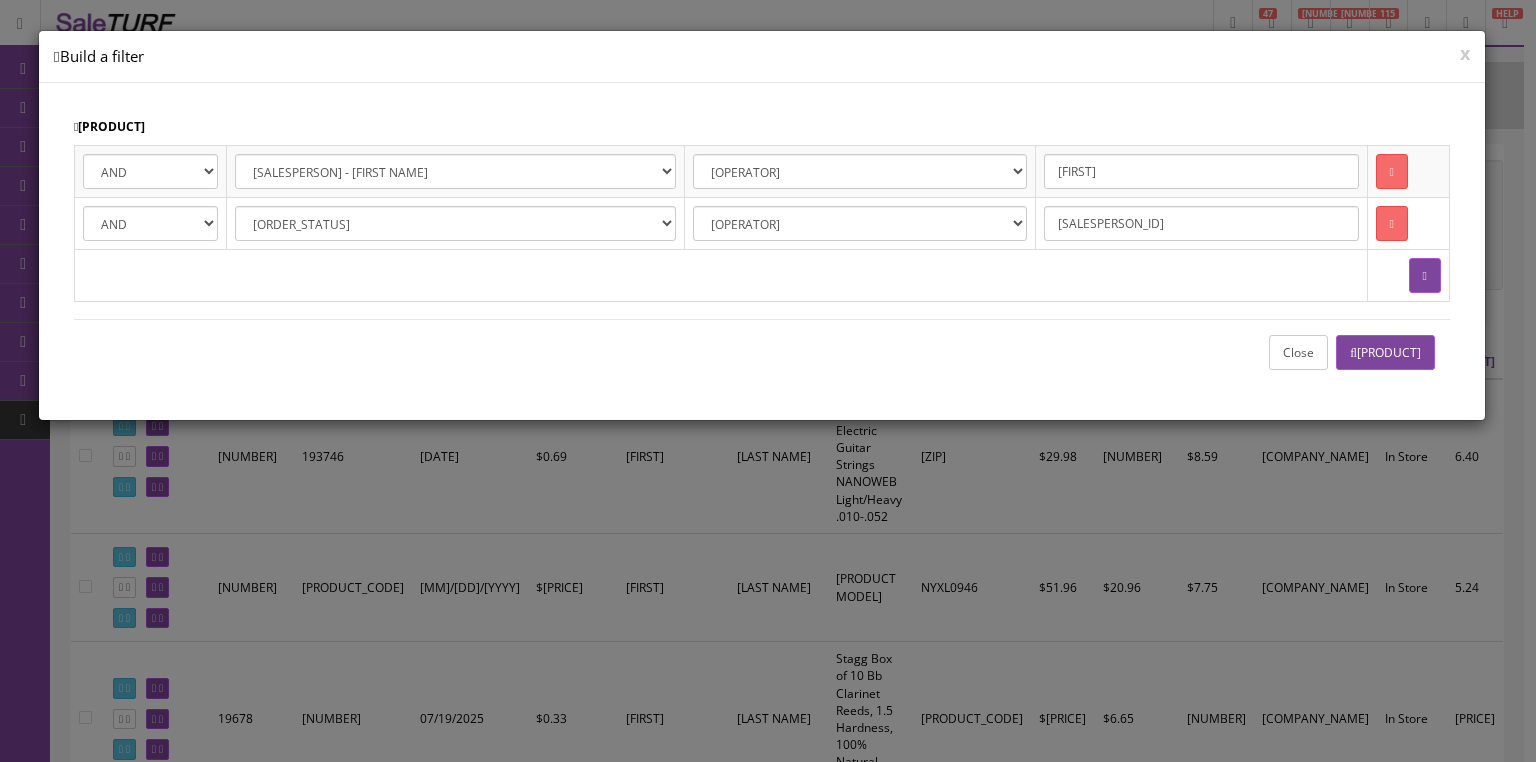 drag, startPoint x: 1100, startPoint y: 172, endPoint x: 944, endPoint y: 174, distance: 156.01282 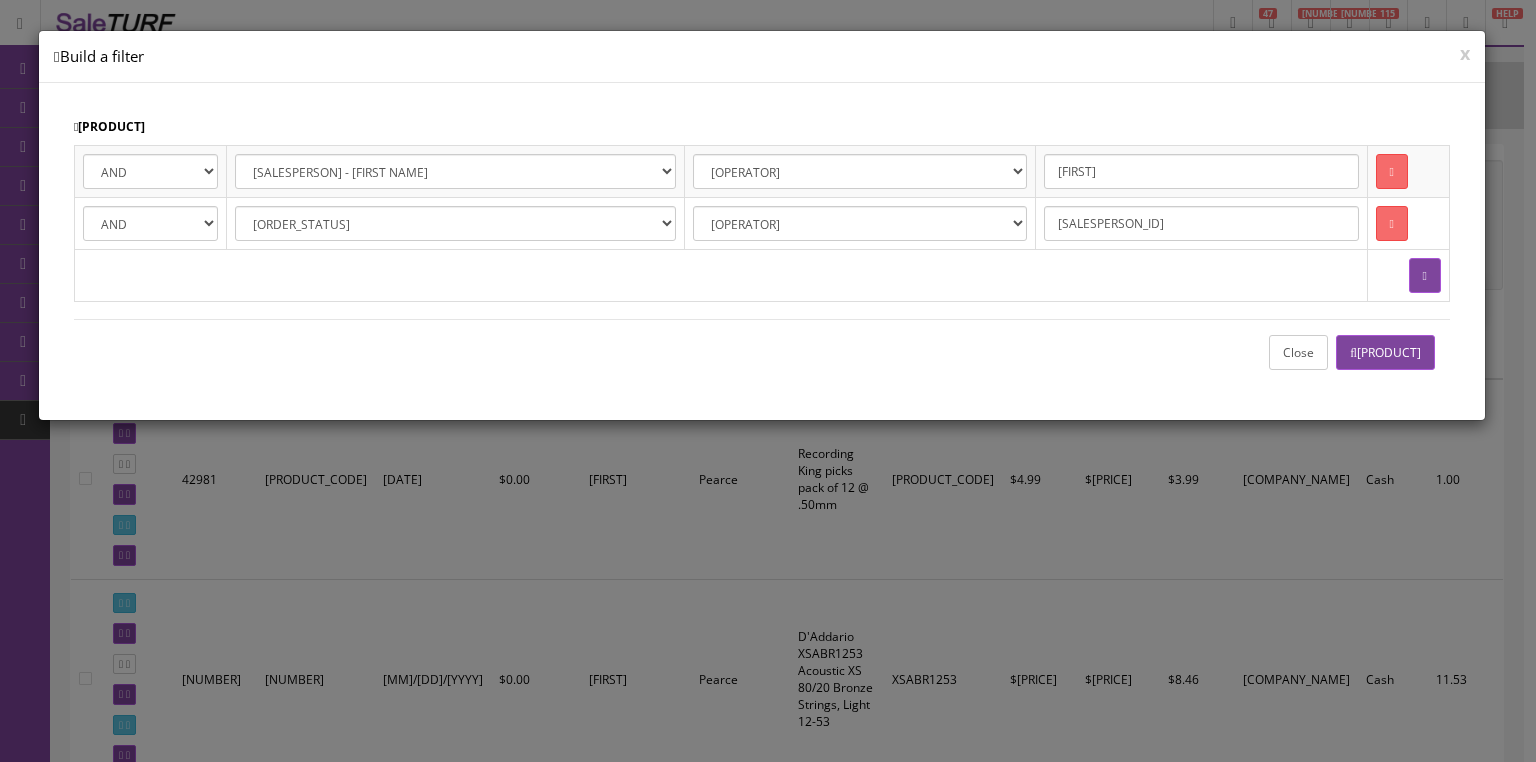click on "Close" at bounding box center [1298, 352] 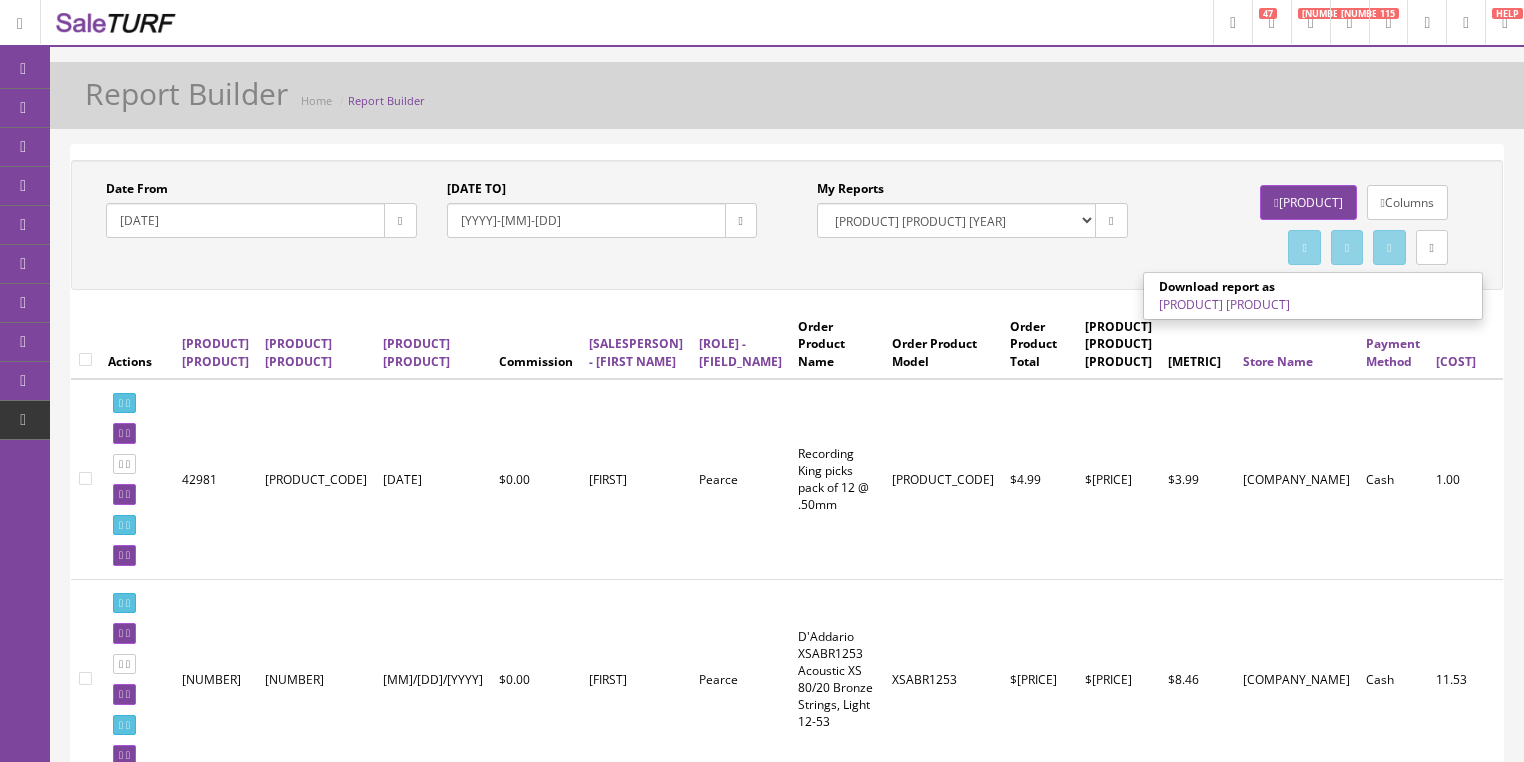 click on "[PRODUCT] [PRODUCT]" at bounding box center [1224, 304] 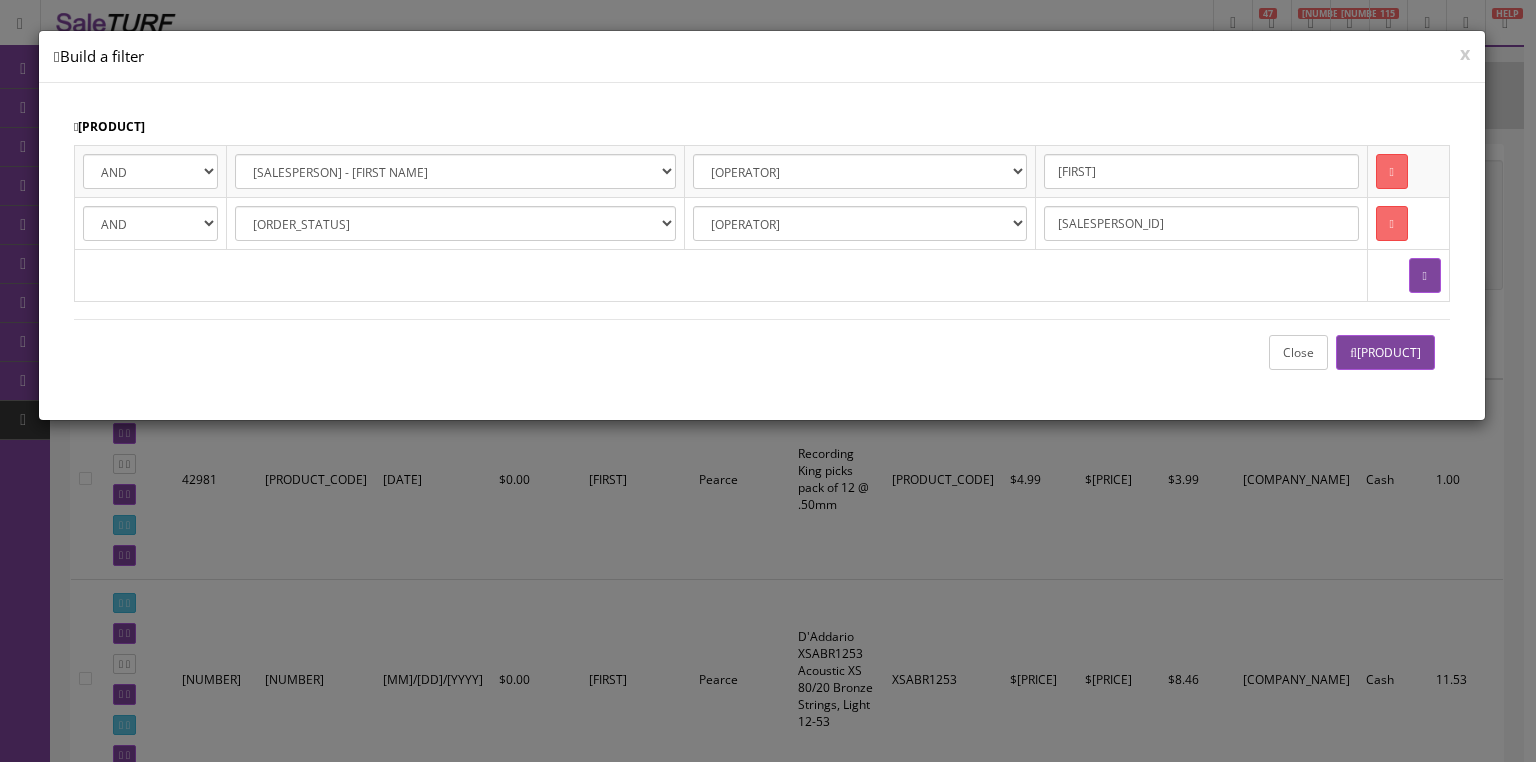 drag, startPoint x: 1115, startPoint y: 174, endPoint x: 988, endPoint y: 160, distance: 127.769325 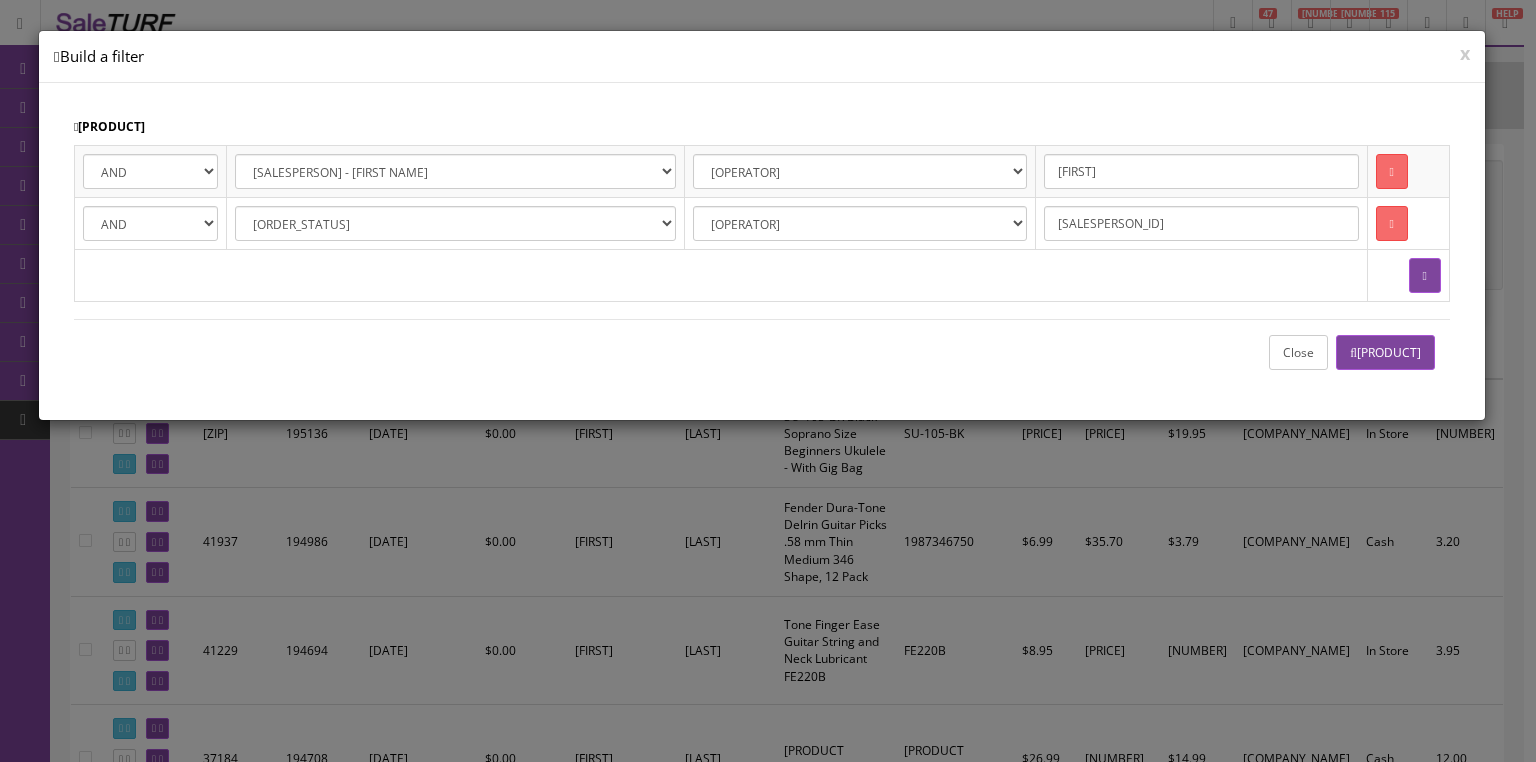 click on "Close" at bounding box center (1298, 352) 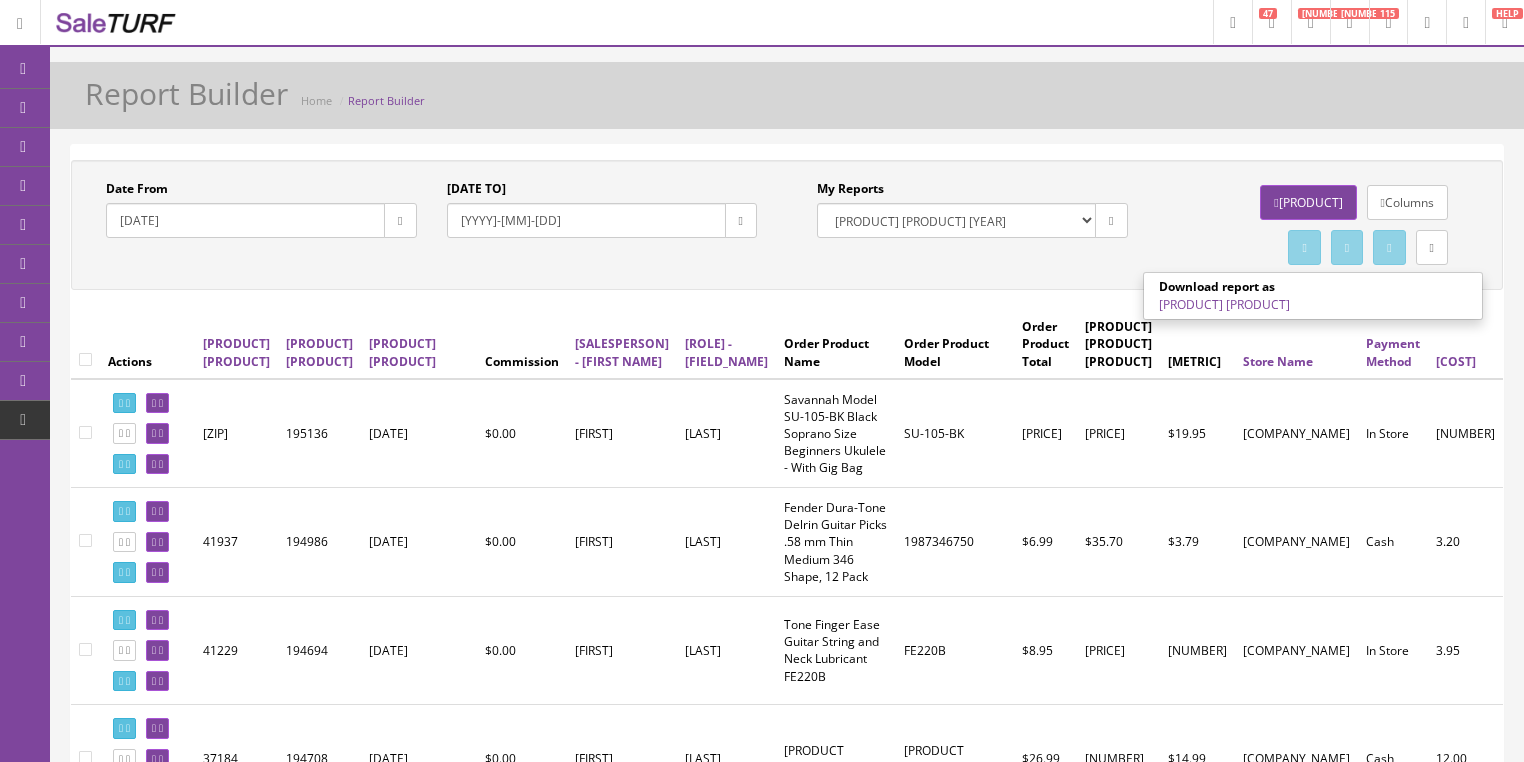 click on "[PRODUCT] [PRODUCT]" at bounding box center (1224, 304) 